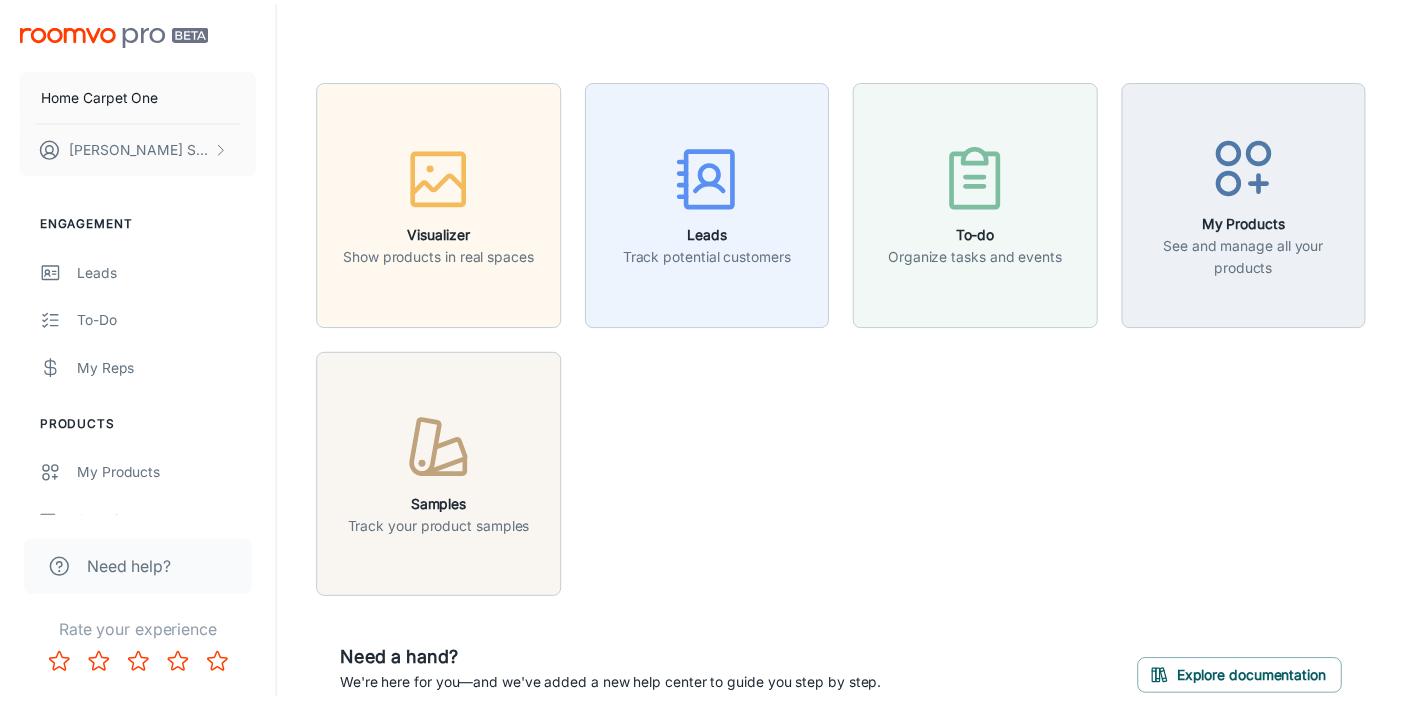 scroll, scrollTop: 0, scrollLeft: 0, axis: both 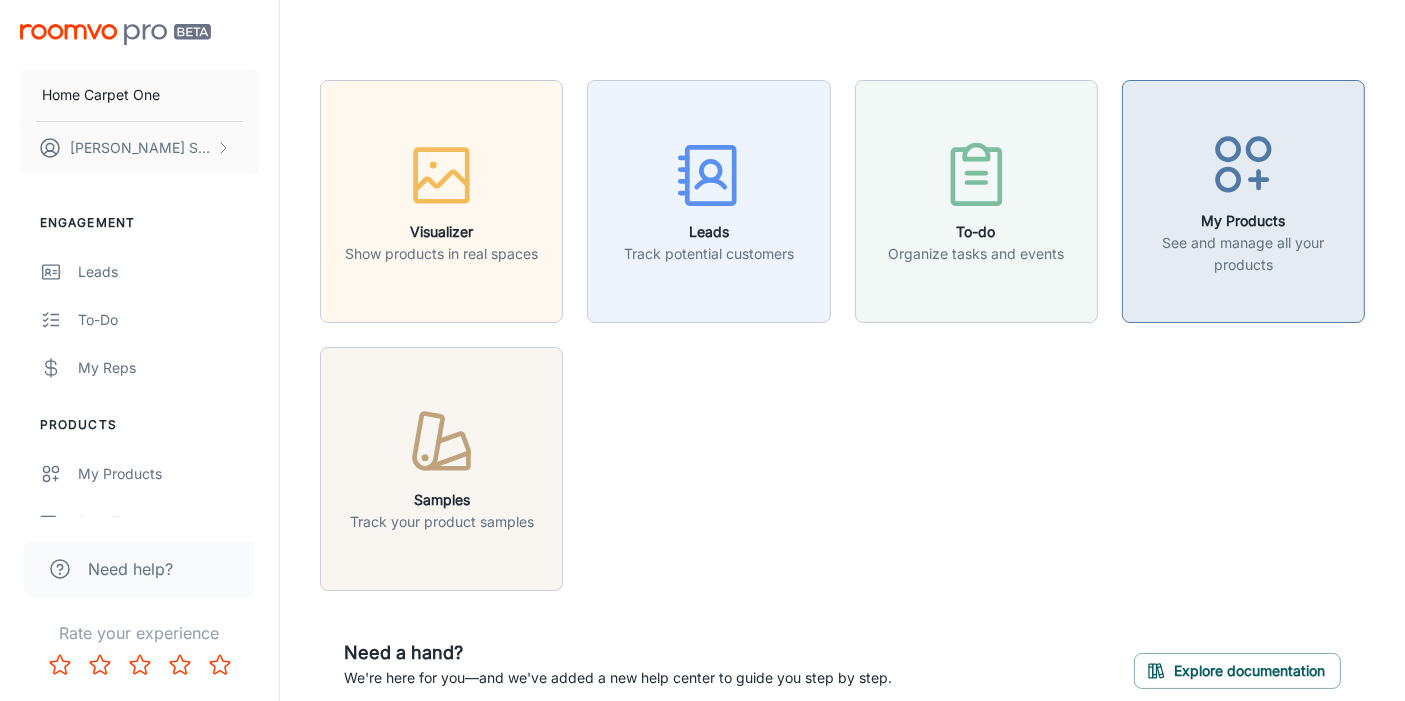 click 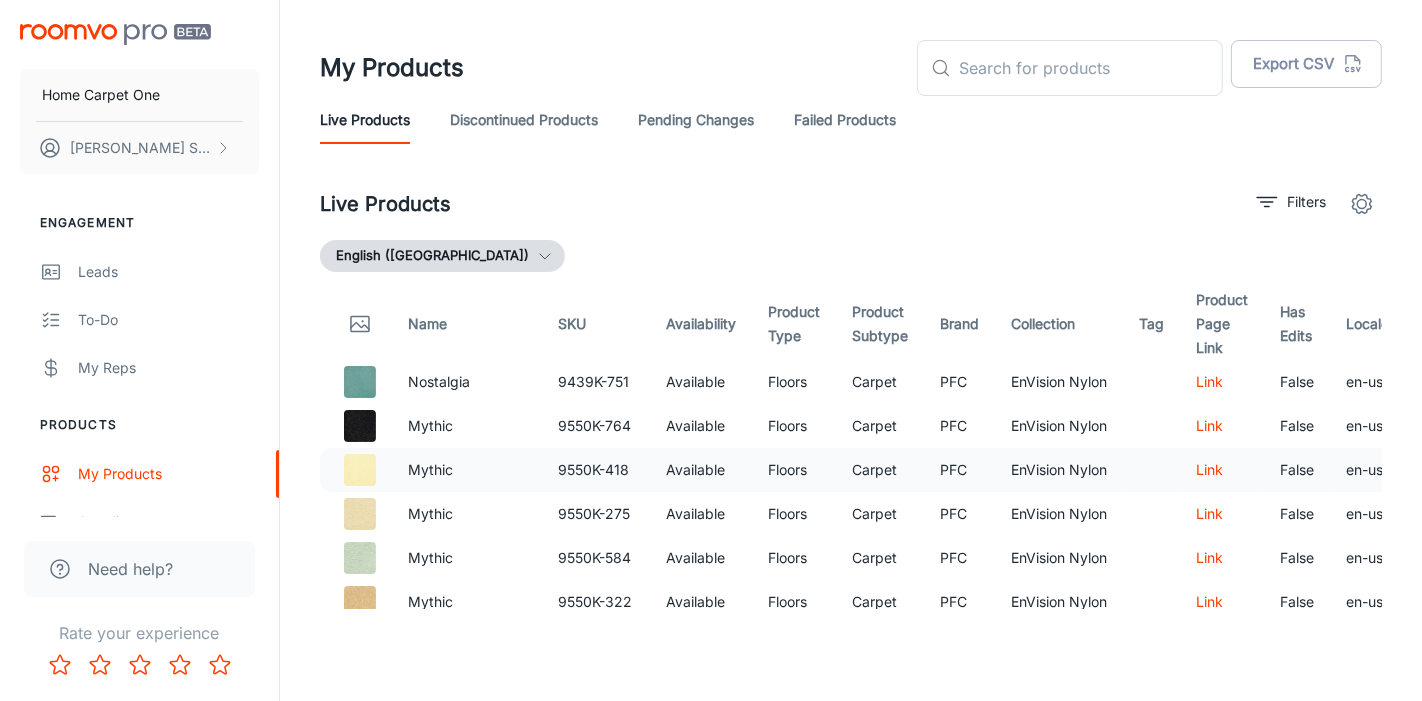 scroll, scrollTop: 111, scrollLeft: 0, axis: vertical 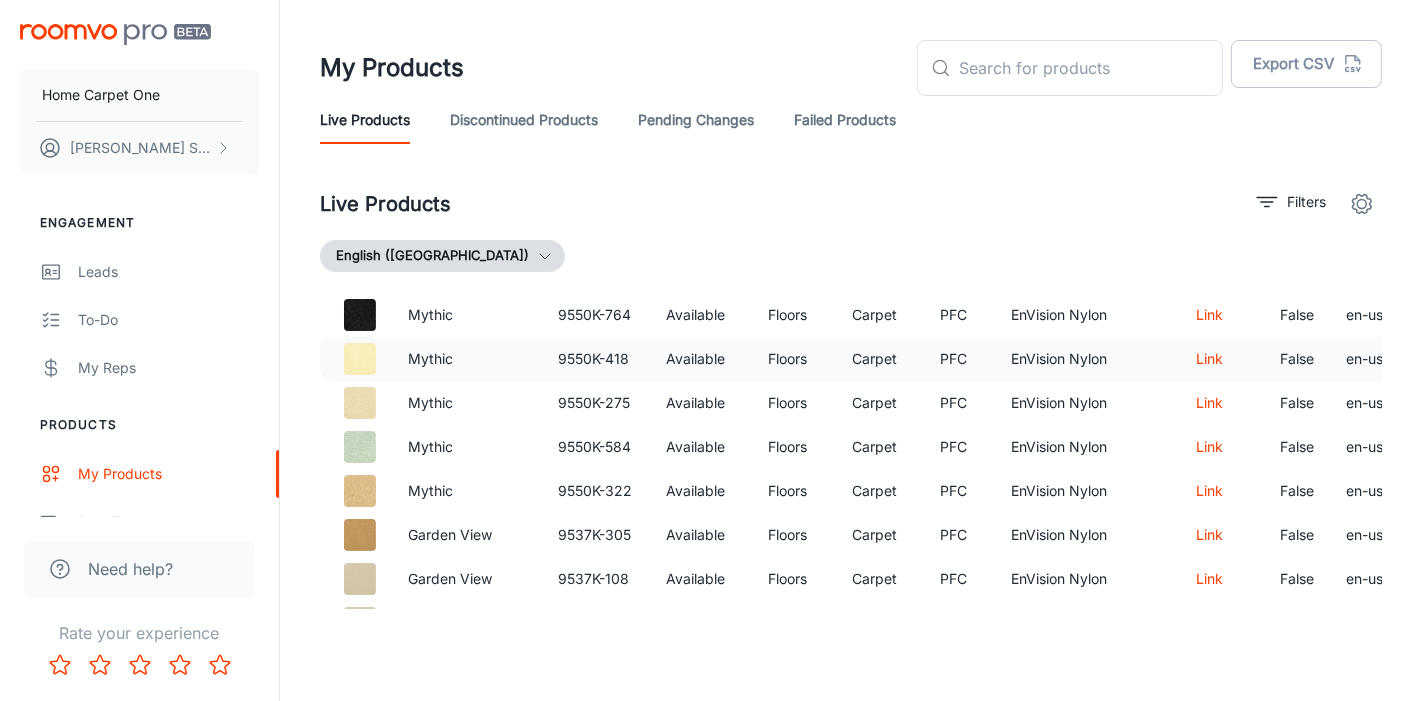 click on "Mythic" at bounding box center (467, 359) 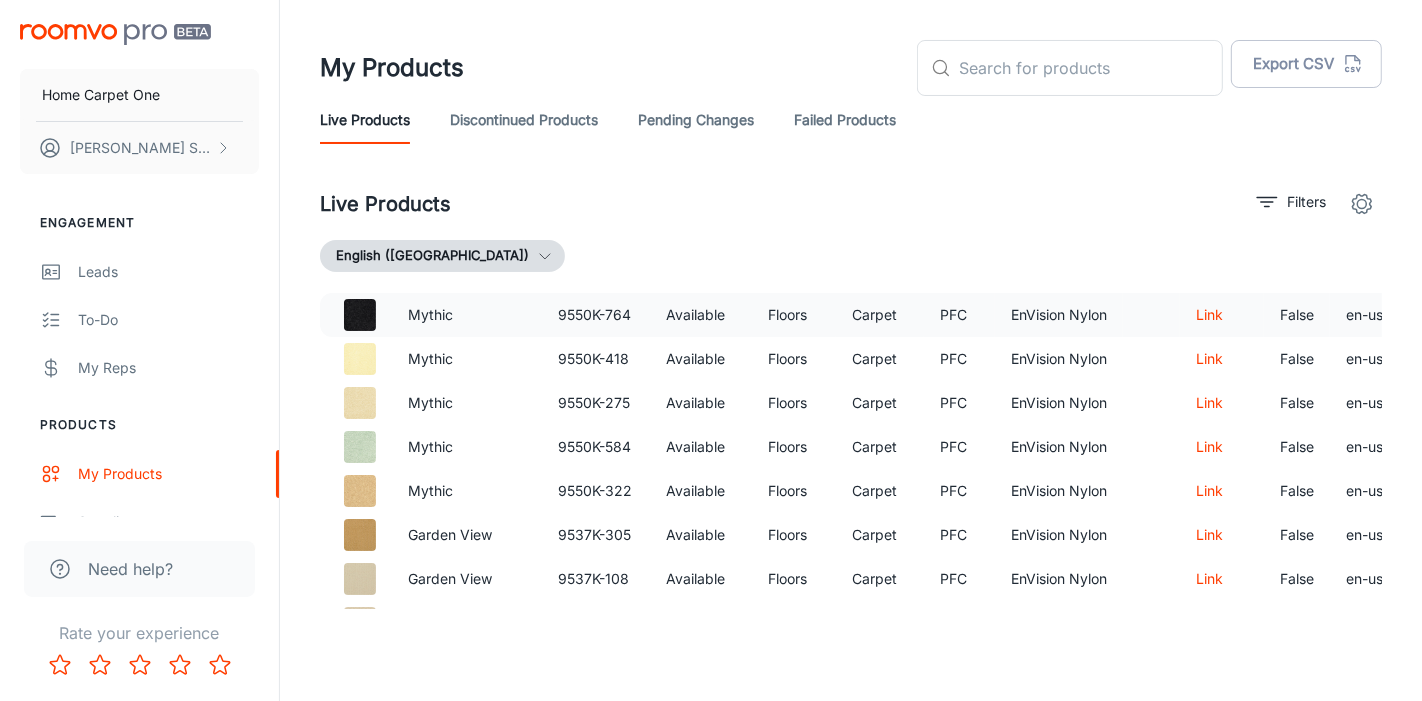 click on "Mythic" at bounding box center [467, 315] 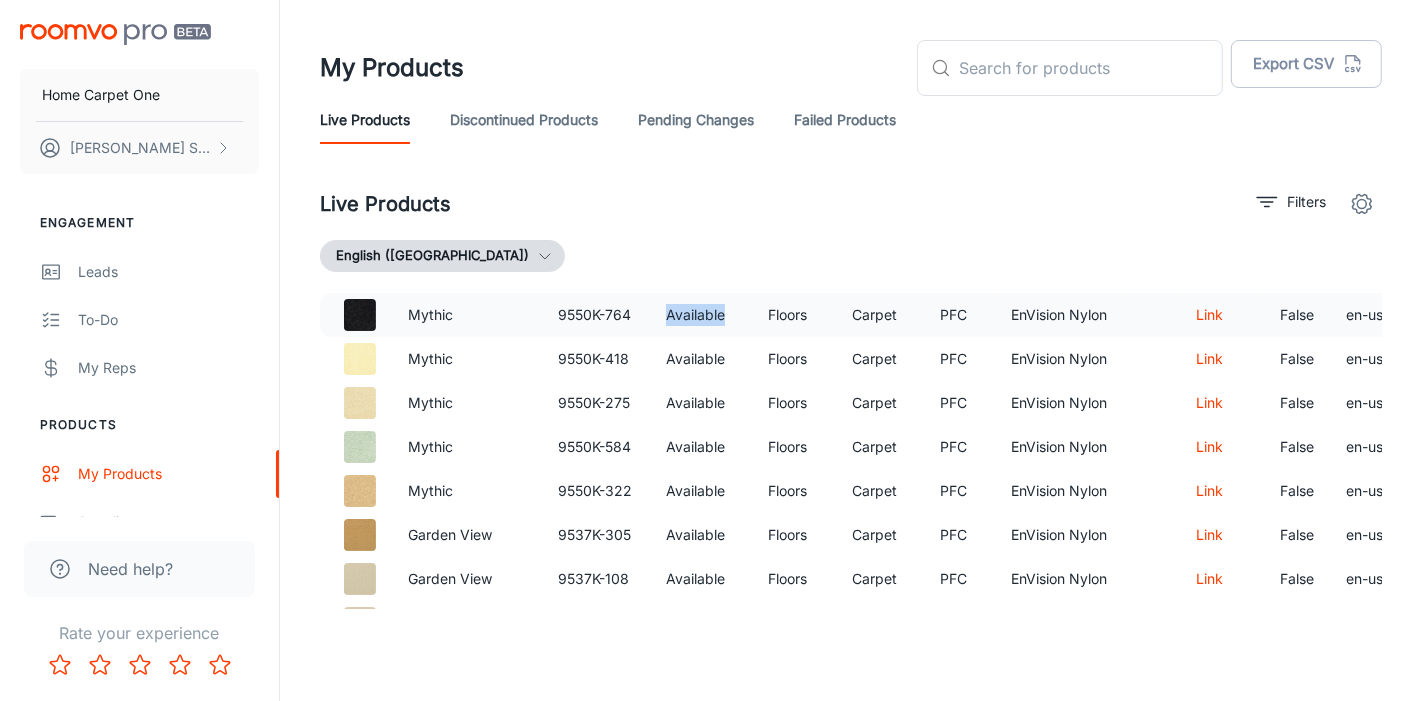 click on "Available" at bounding box center [701, 315] 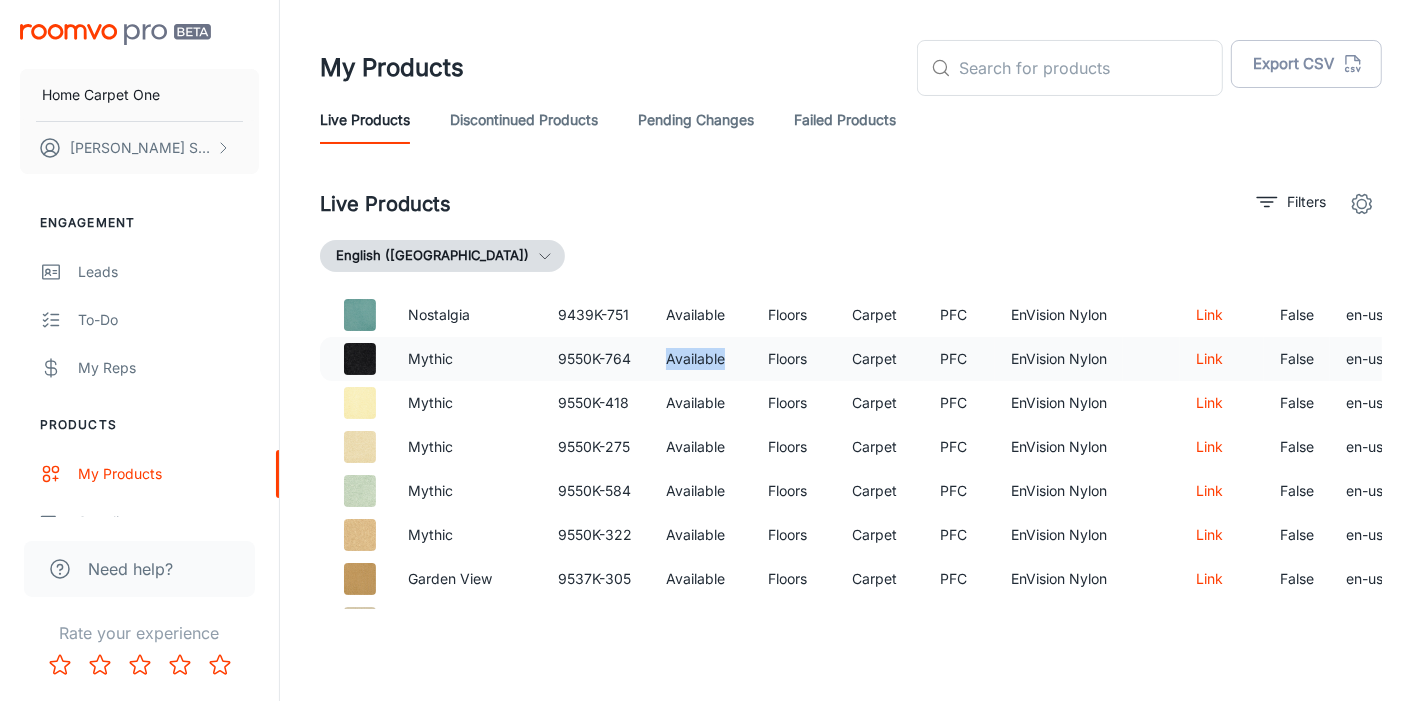 scroll, scrollTop: 0, scrollLeft: 0, axis: both 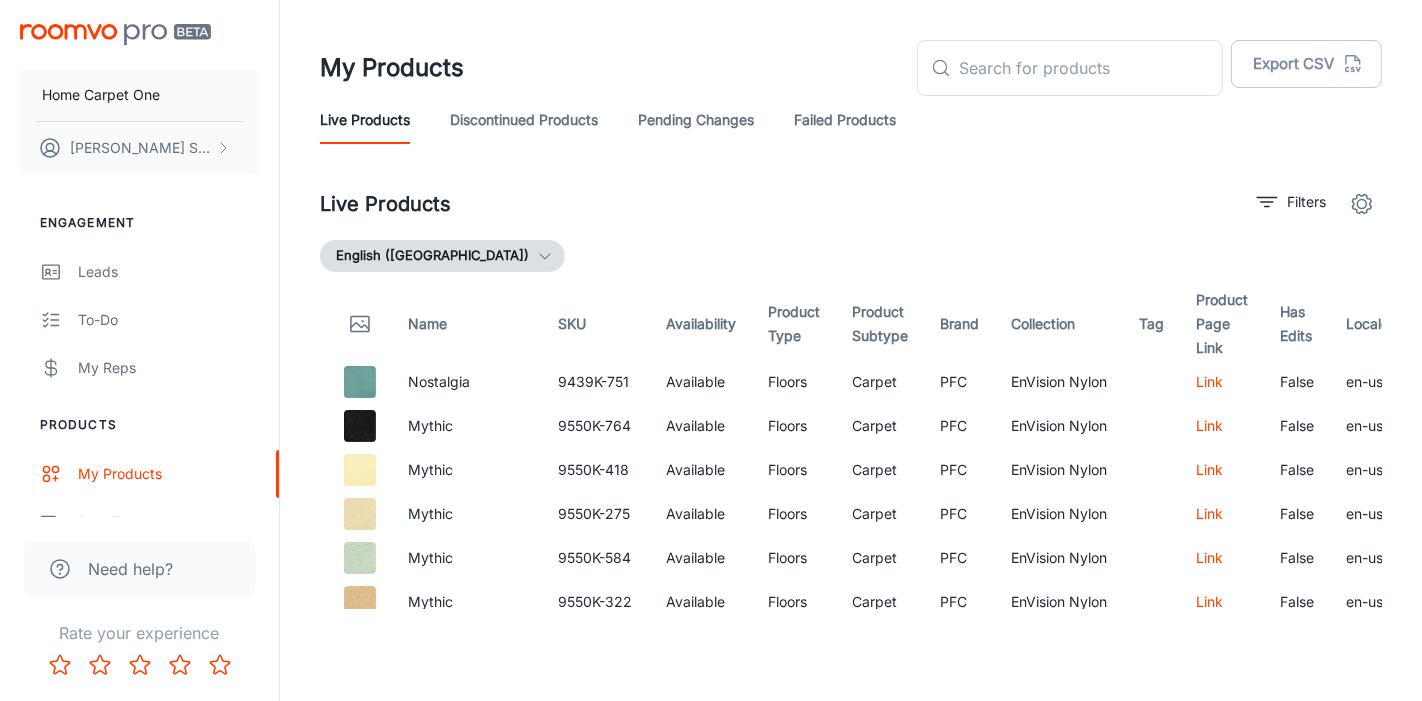 click on "Availability" at bounding box center [701, 324] 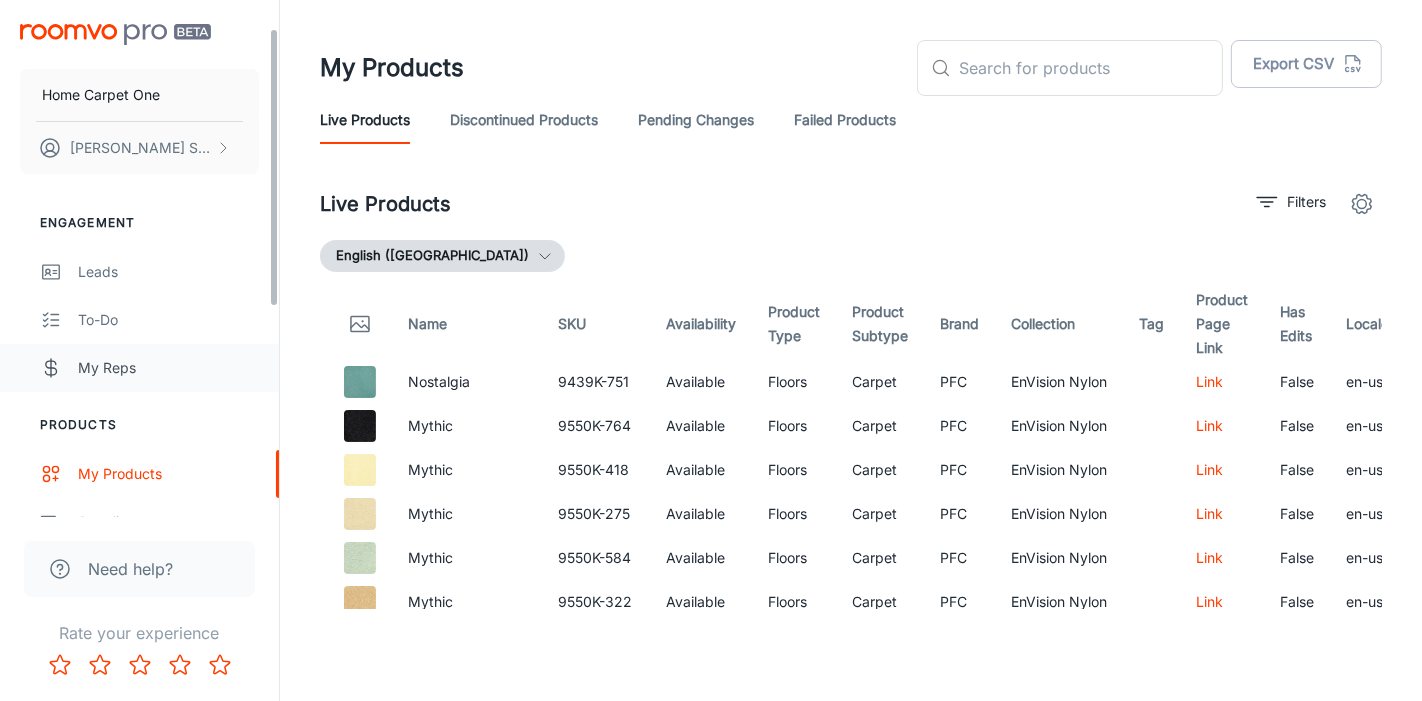 scroll, scrollTop: 441, scrollLeft: 0, axis: vertical 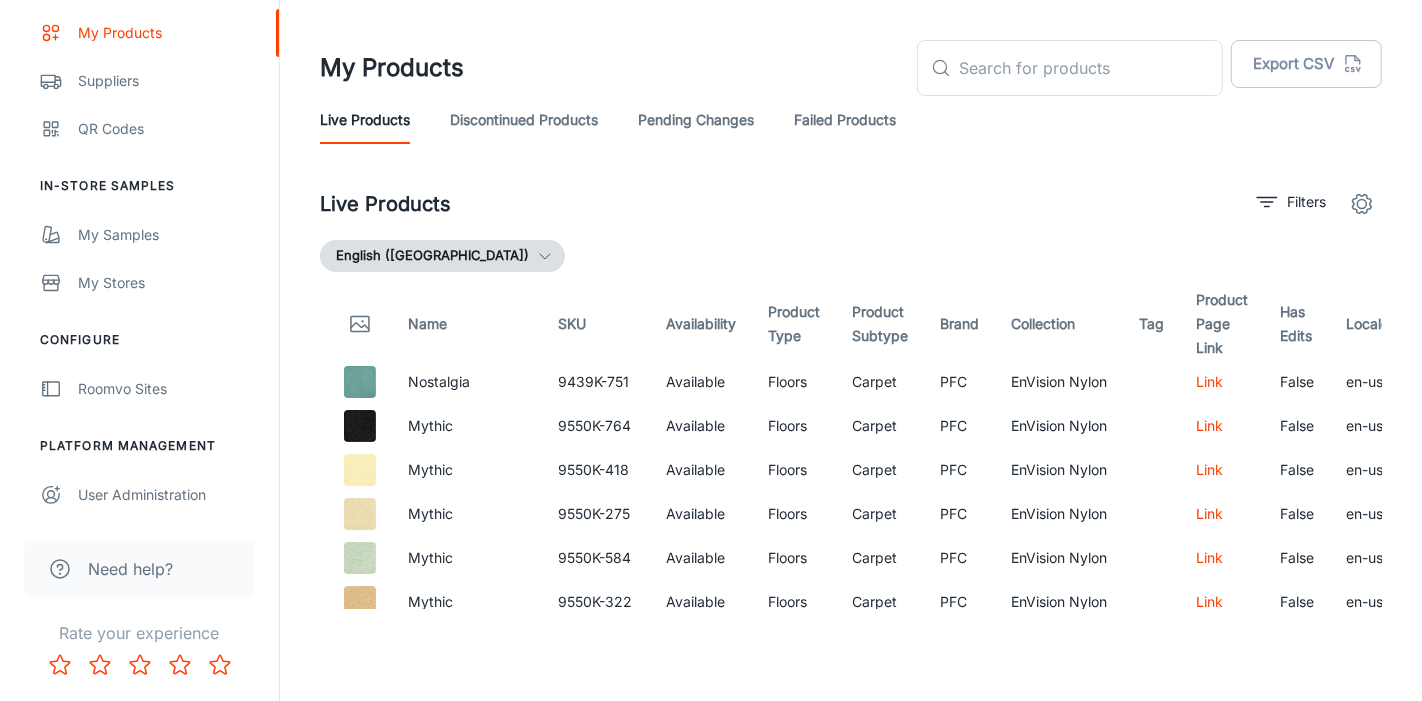 click 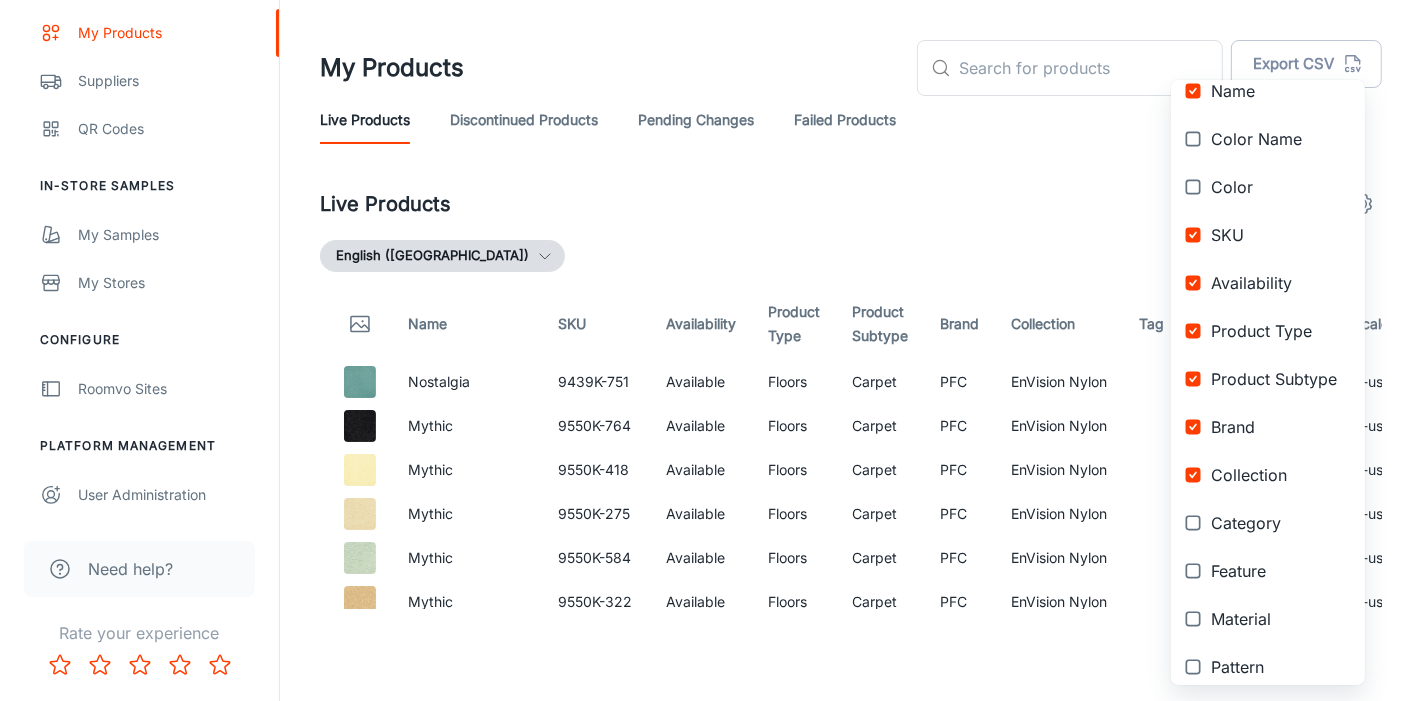 scroll, scrollTop: 0, scrollLeft: 0, axis: both 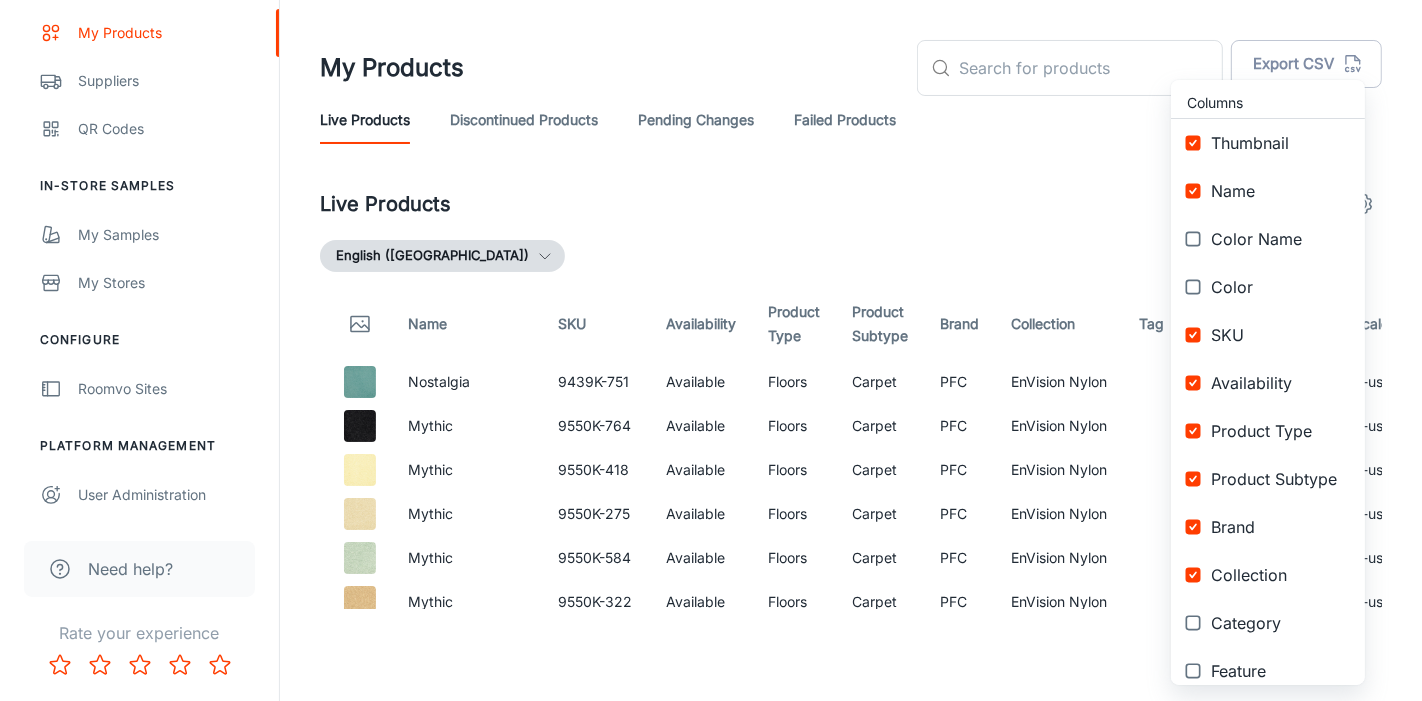 click at bounding box center (711, 350) 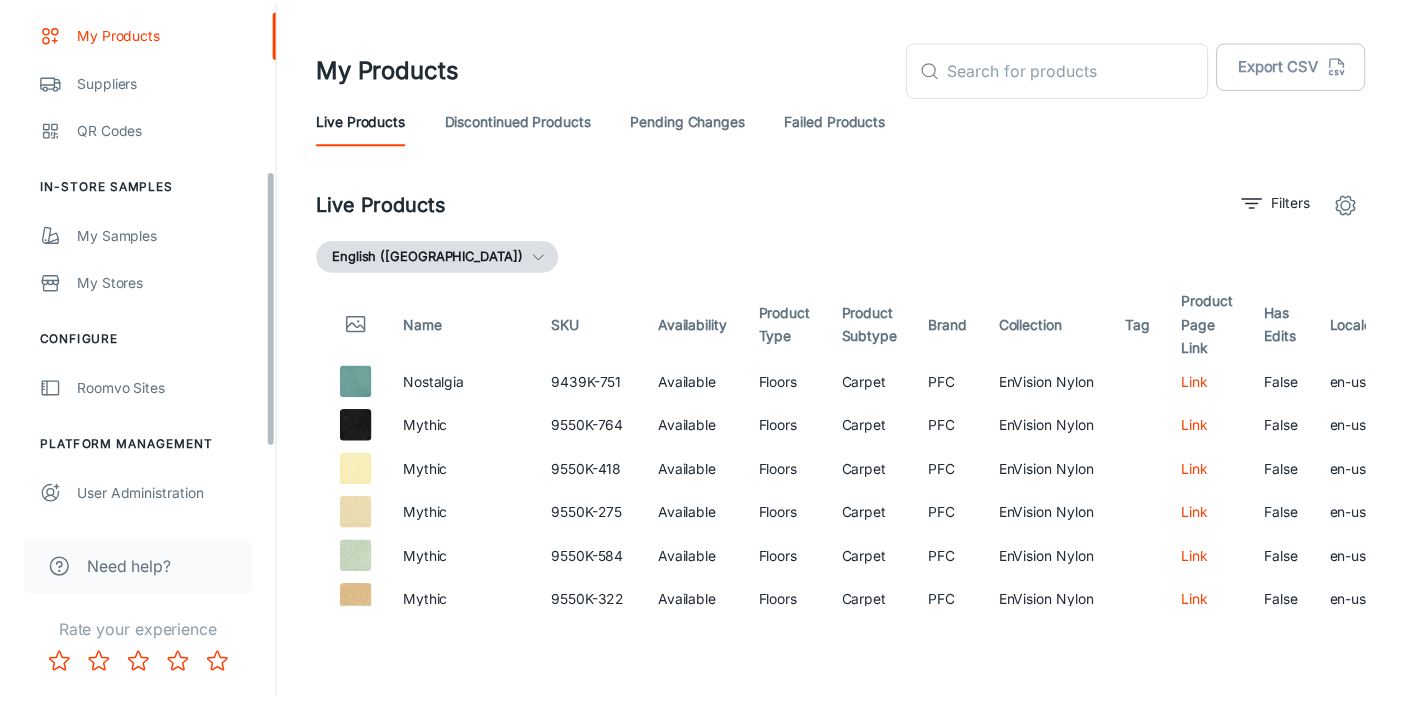 scroll, scrollTop: 0, scrollLeft: 0, axis: both 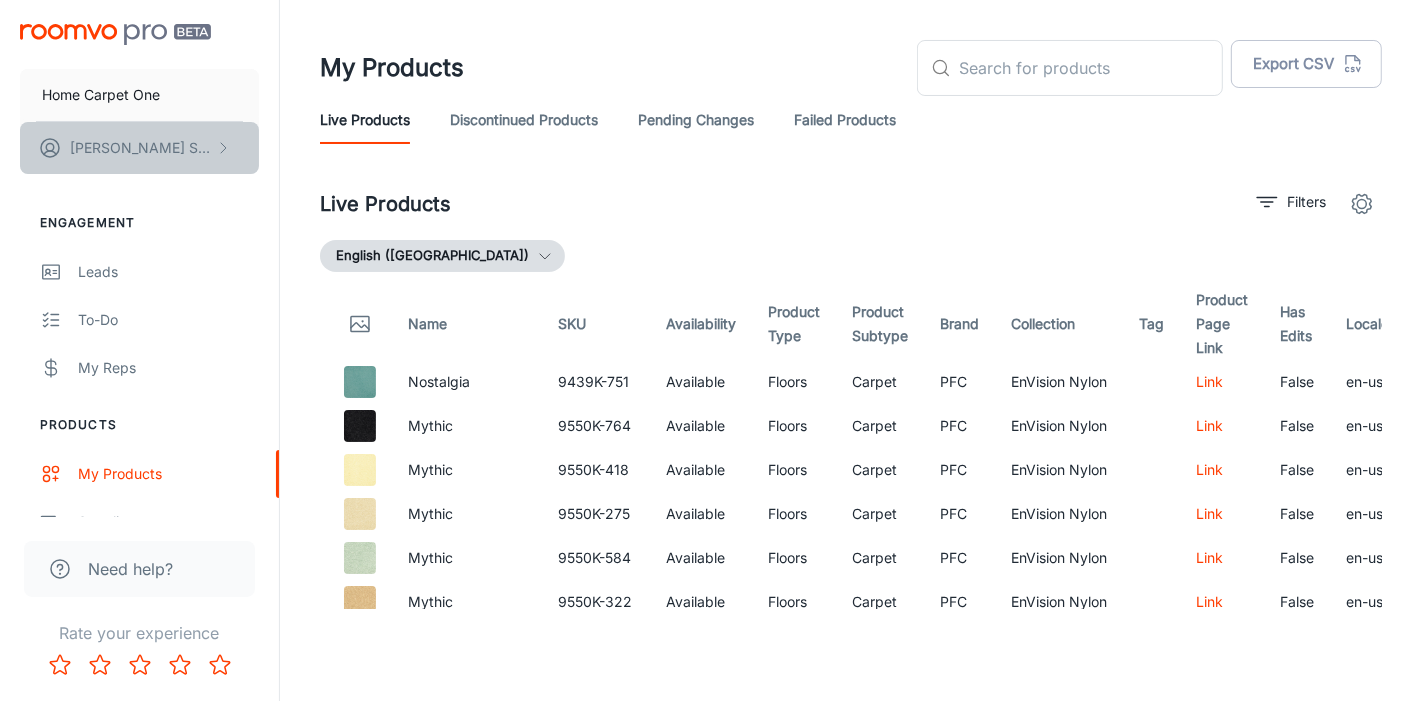 click on "Doug   Smart" at bounding box center [140, 148] 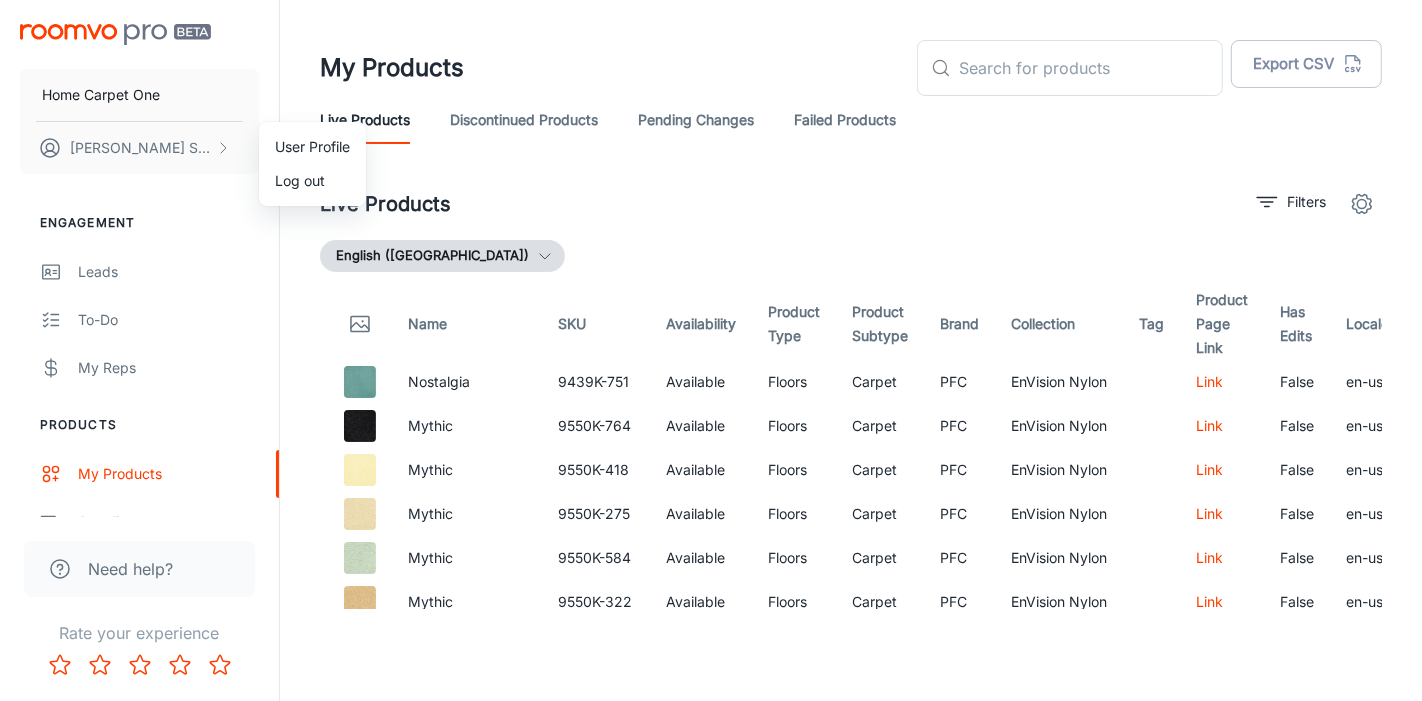 click on "User Profile" at bounding box center [312, 147] 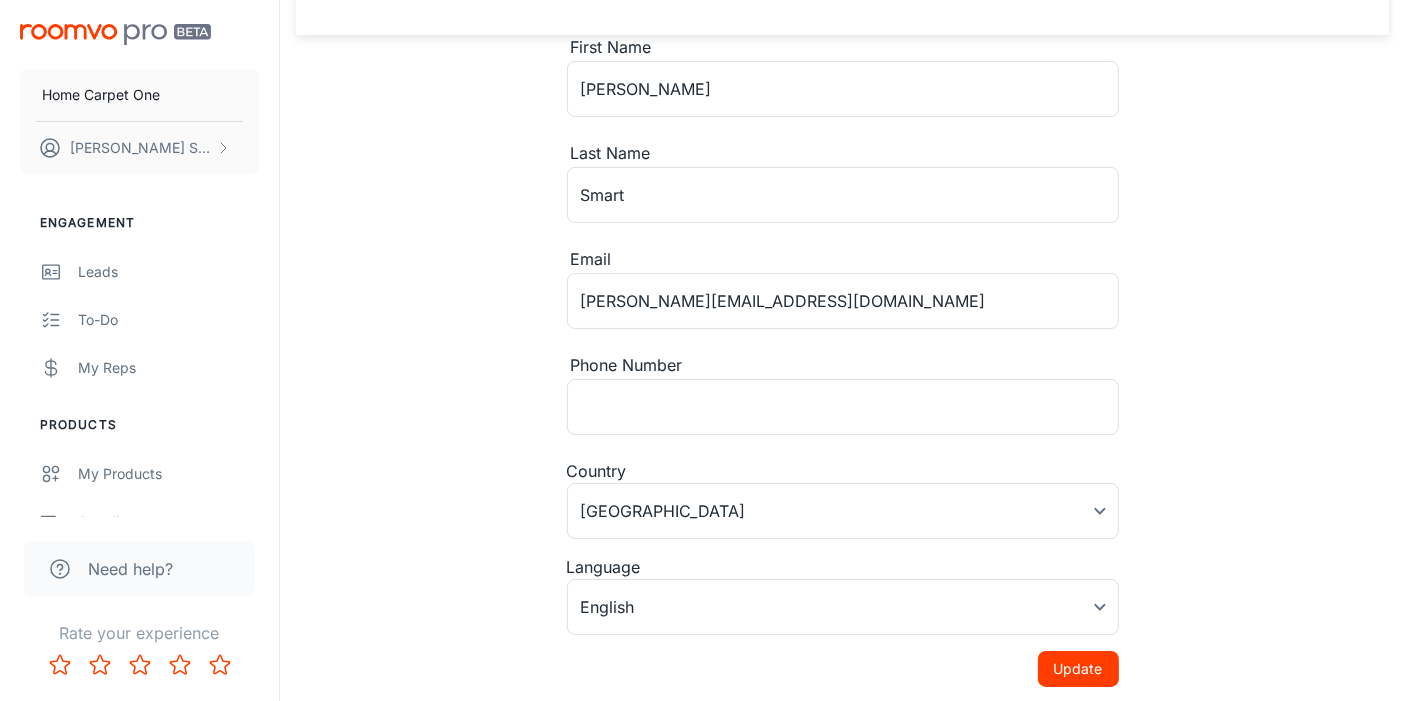 scroll, scrollTop: 0, scrollLeft: 0, axis: both 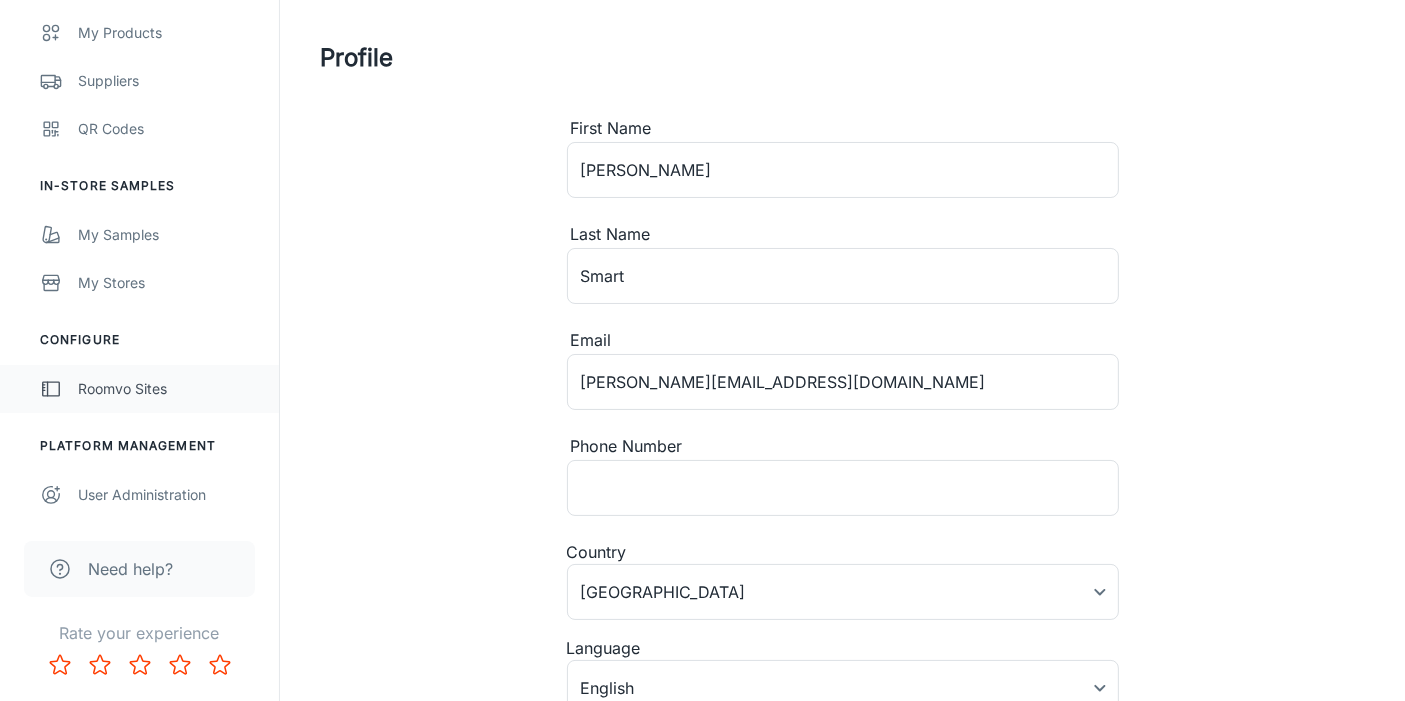 click on "Roomvo Sites" at bounding box center [168, 389] 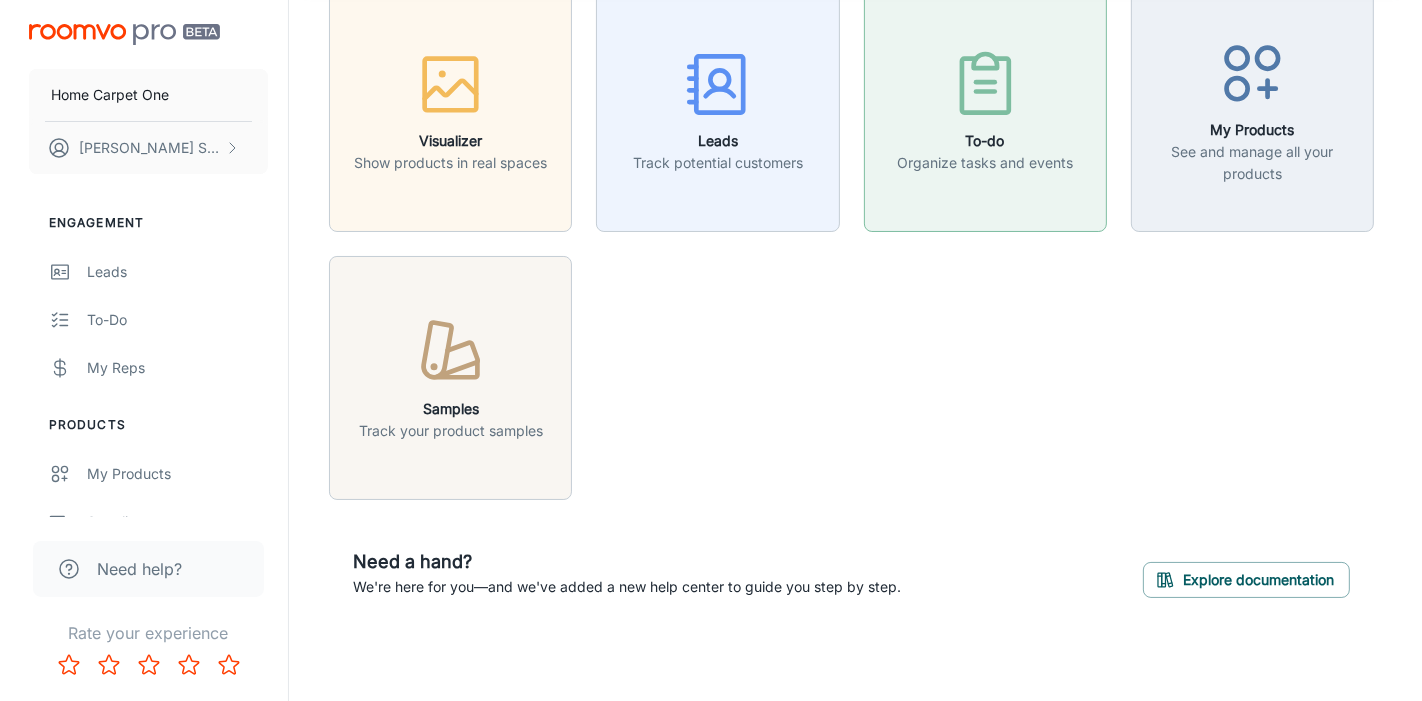scroll, scrollTop: 0, scrollLeft: 0, axis: both 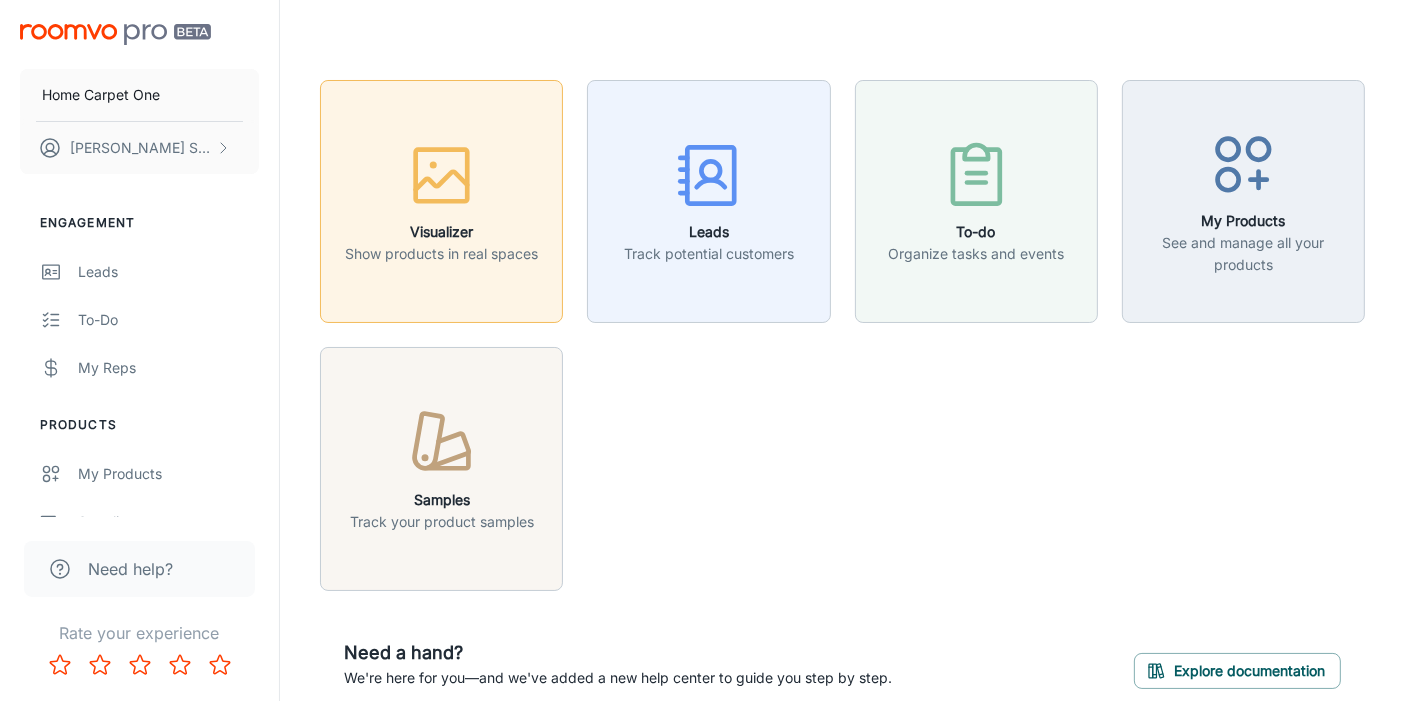 click 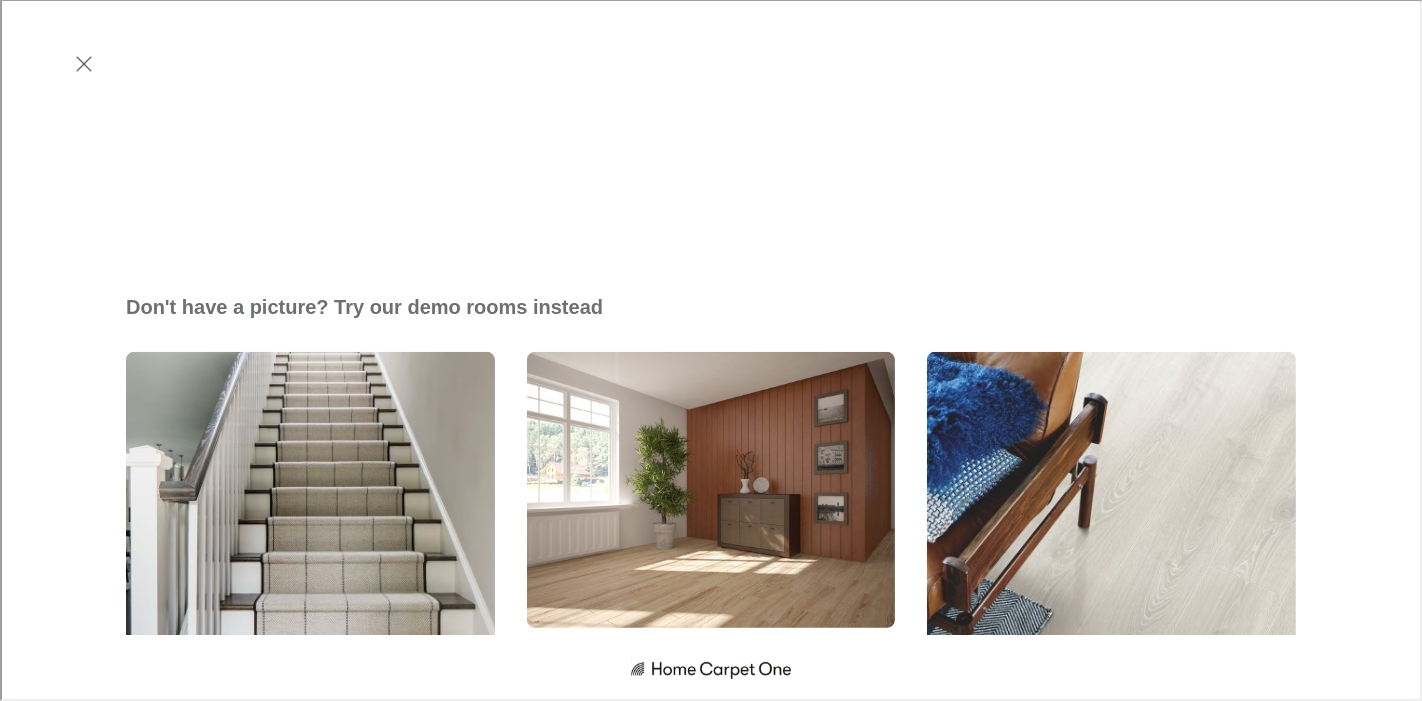 scroll, scrollTop: 555, scrollLeft: 0, axis: vertical 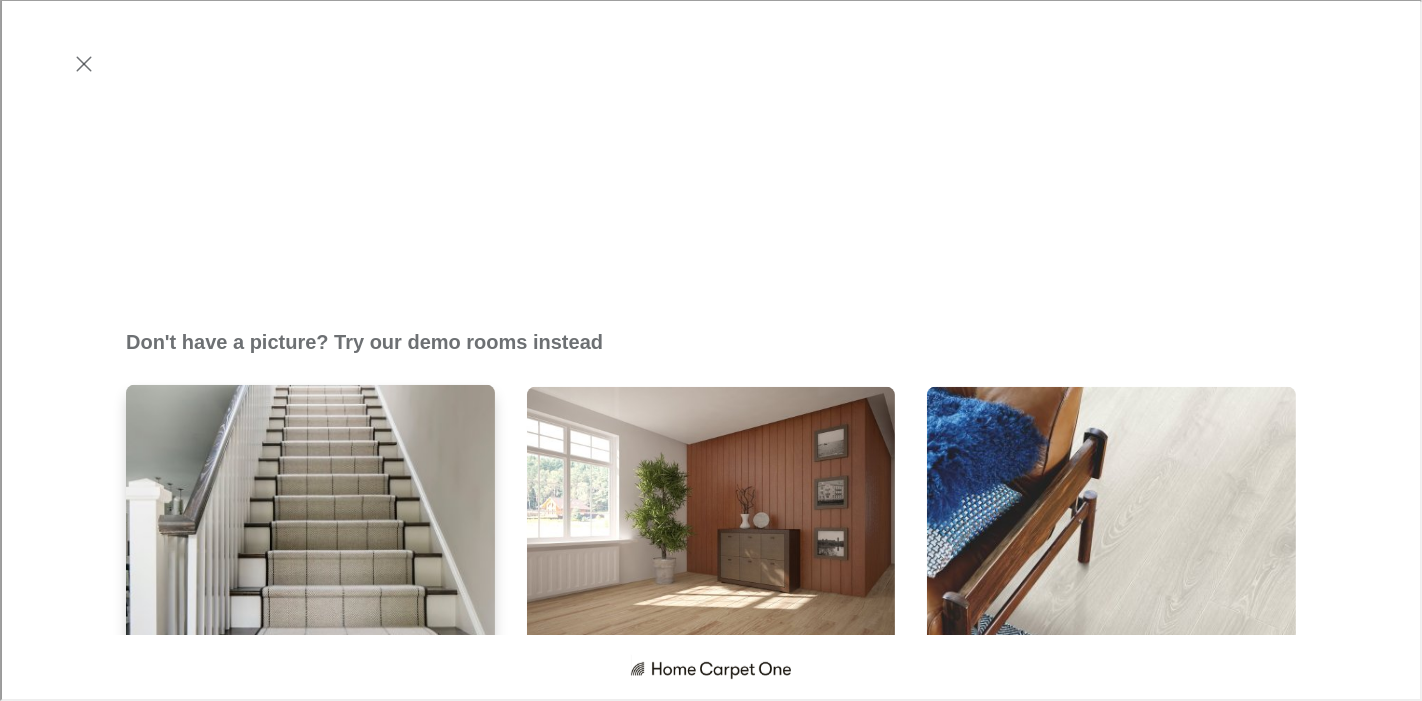 click at bounding box center [310, 616] 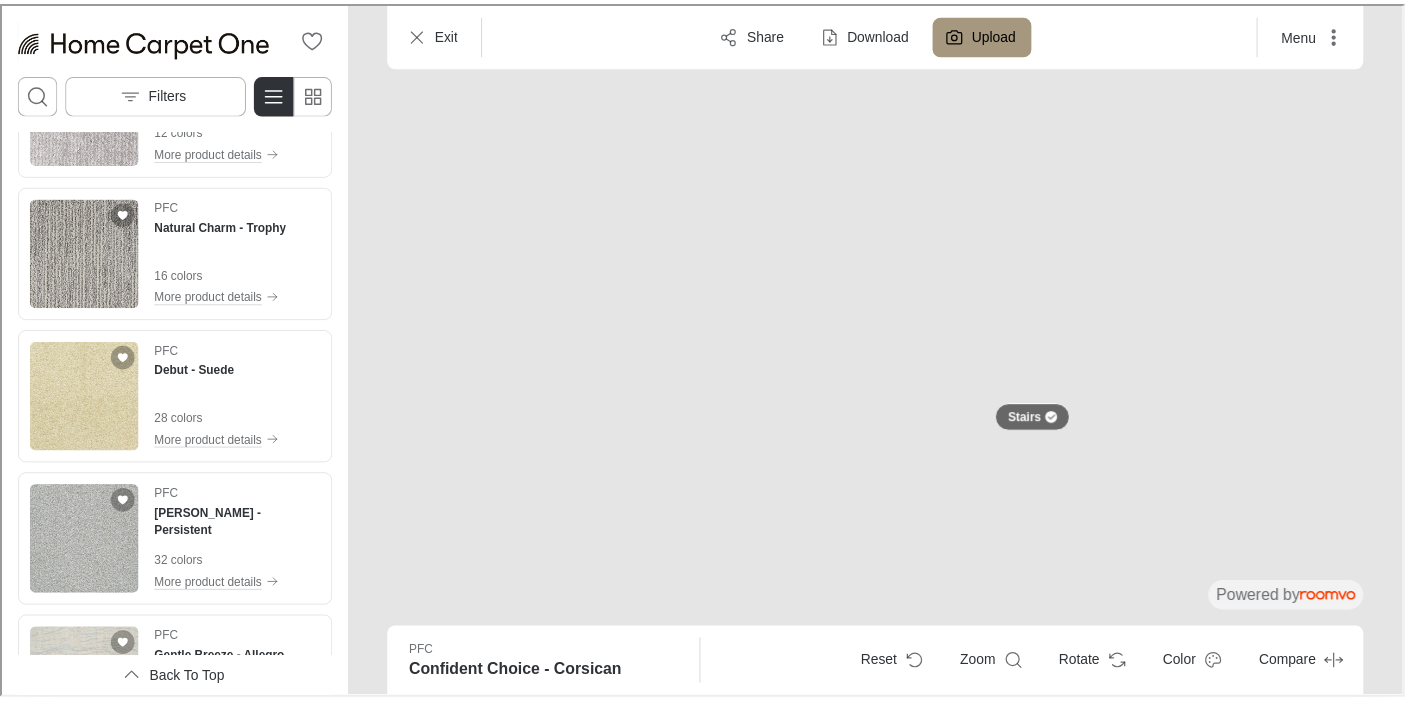 scroll, scrollTop: 5111, scrollLeft: 0, axis: vertical 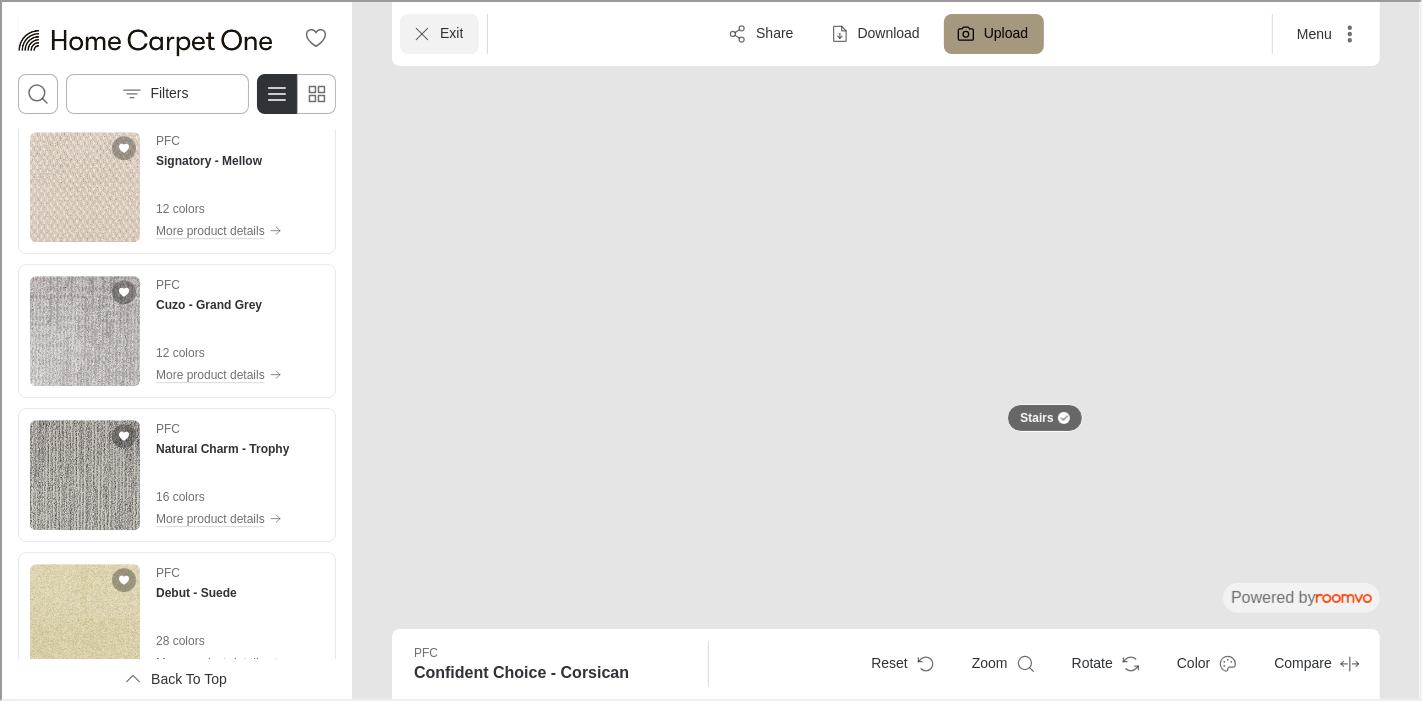 click on "Exit" at bounding box center (449, 32) 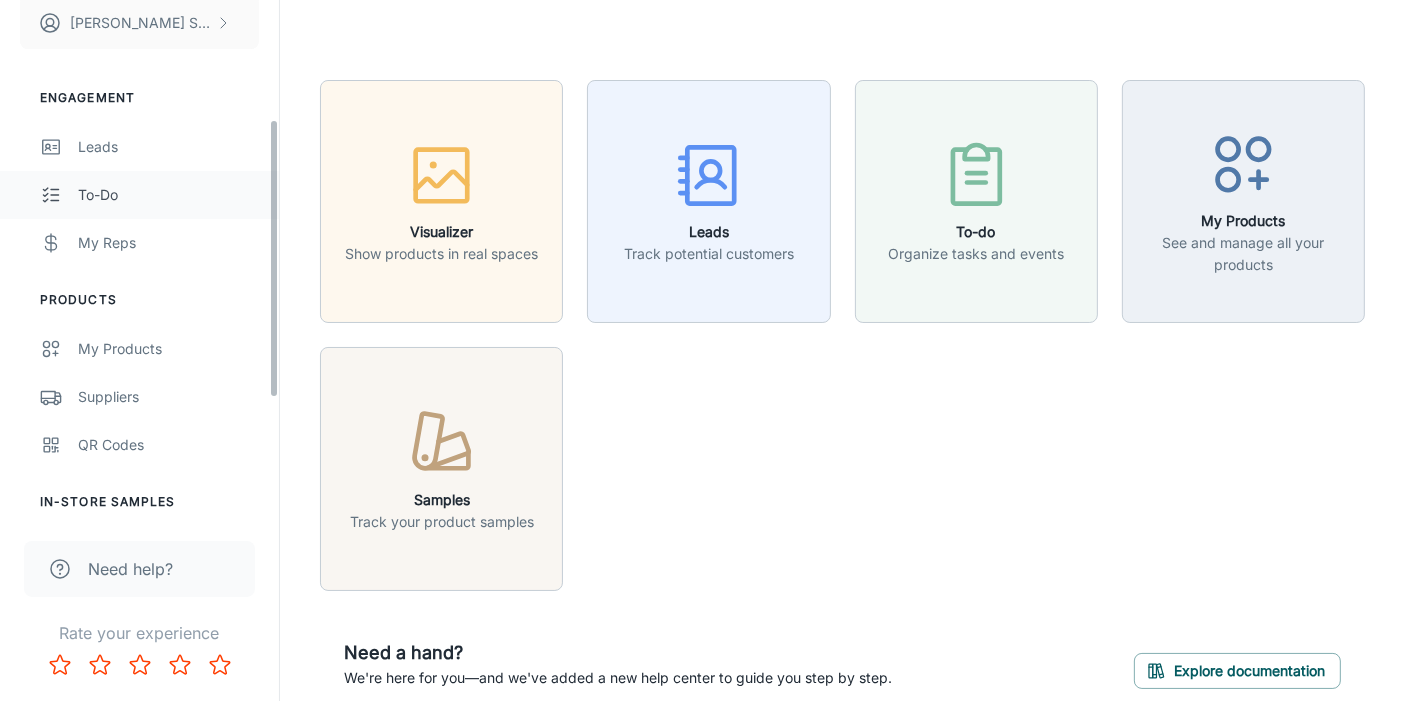 scroll, scrollTop: 222, scrollLeft: 0, axis: vertical 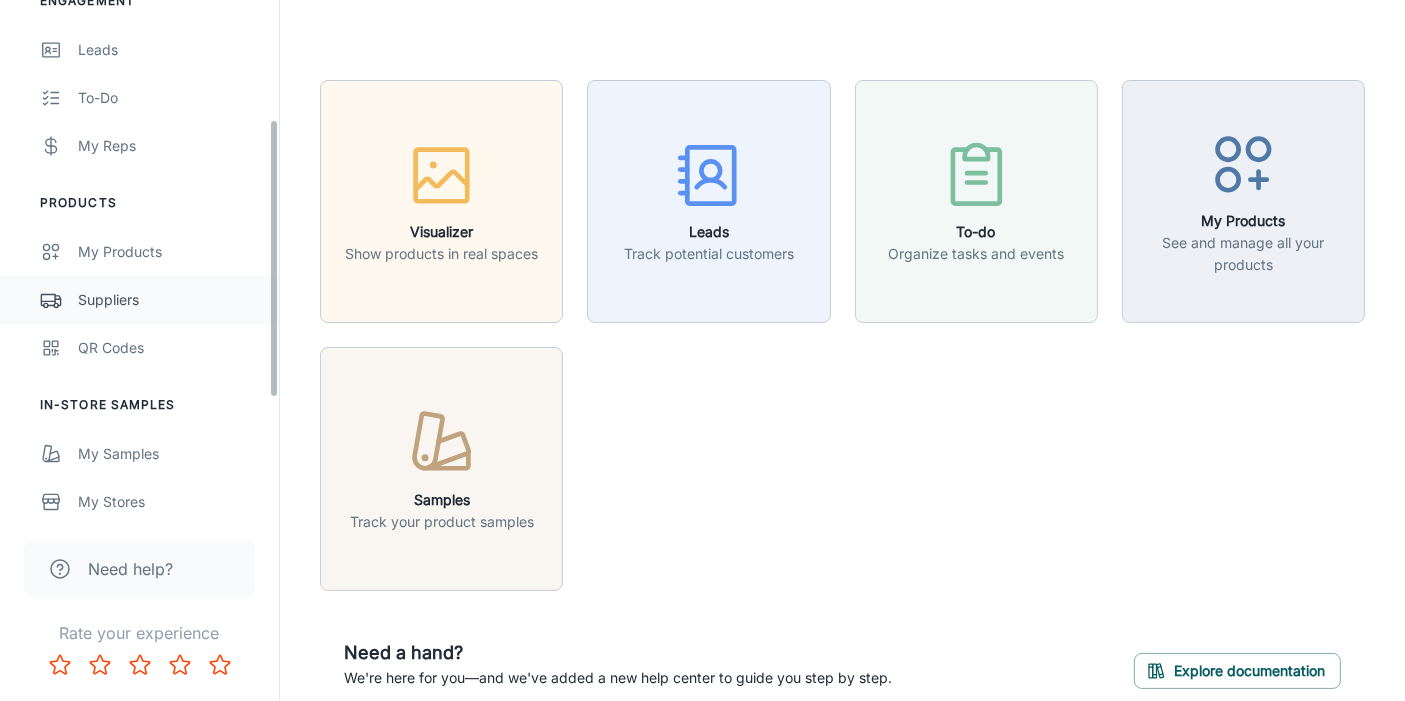 click on "Suppliers" at bounding box center (139, 300) 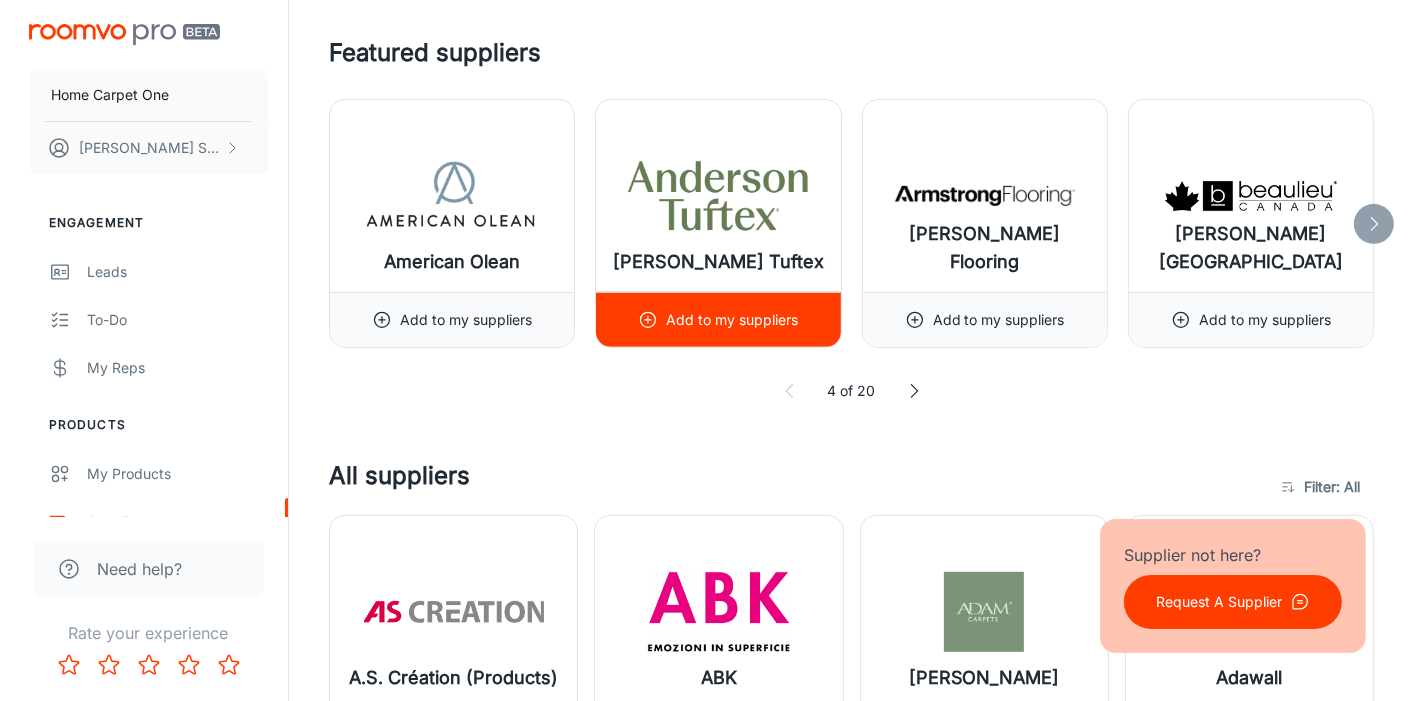 scroll, scrollTop: 444, scrollLeft: 0, axis: vertical 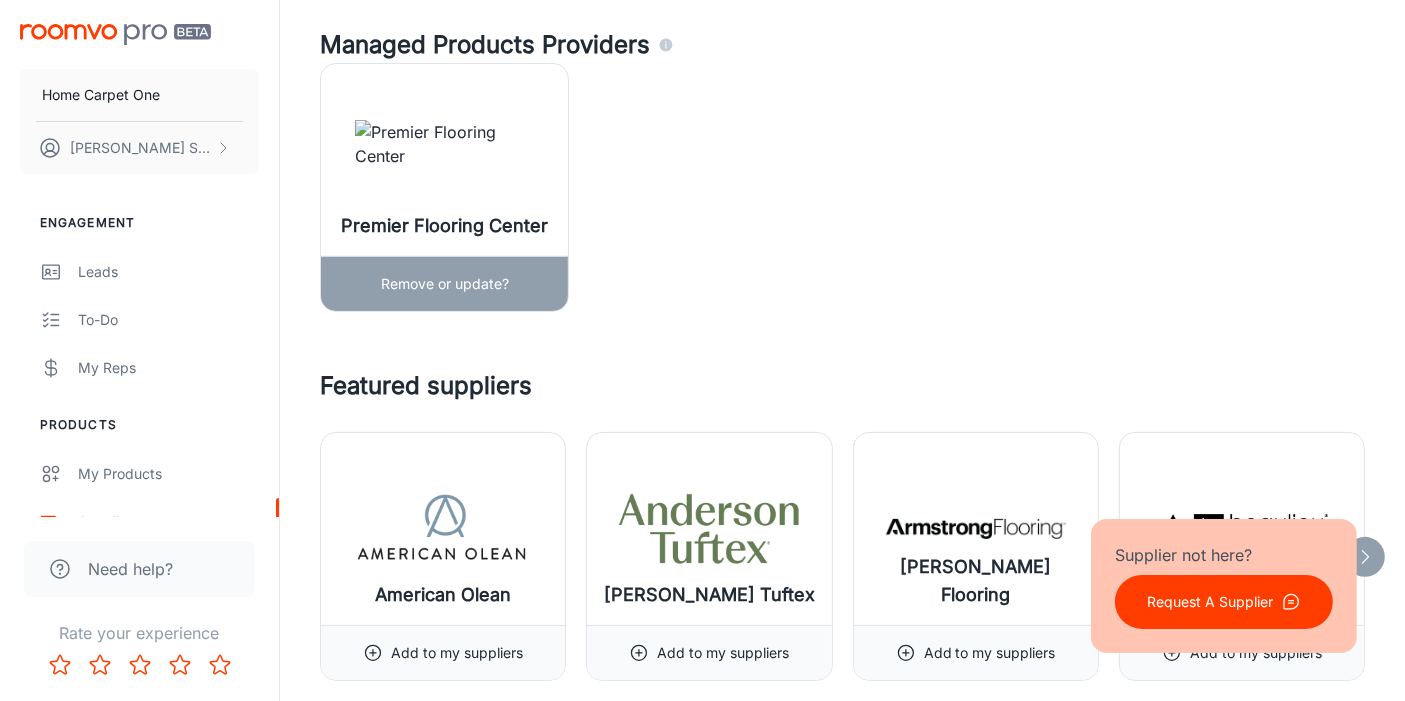 click on "Remove or update?" at bounding box center [445, 284] 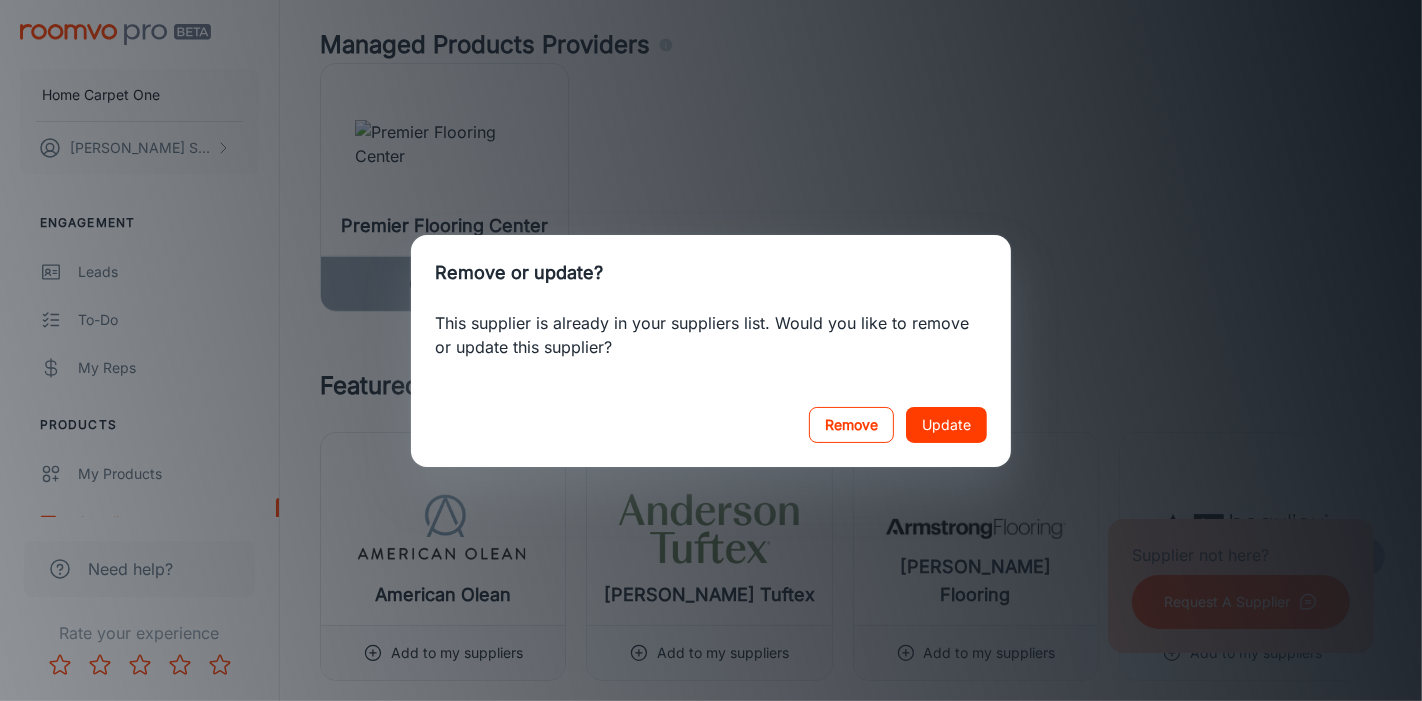 click on "Remove" at bounding box center [851, 425] 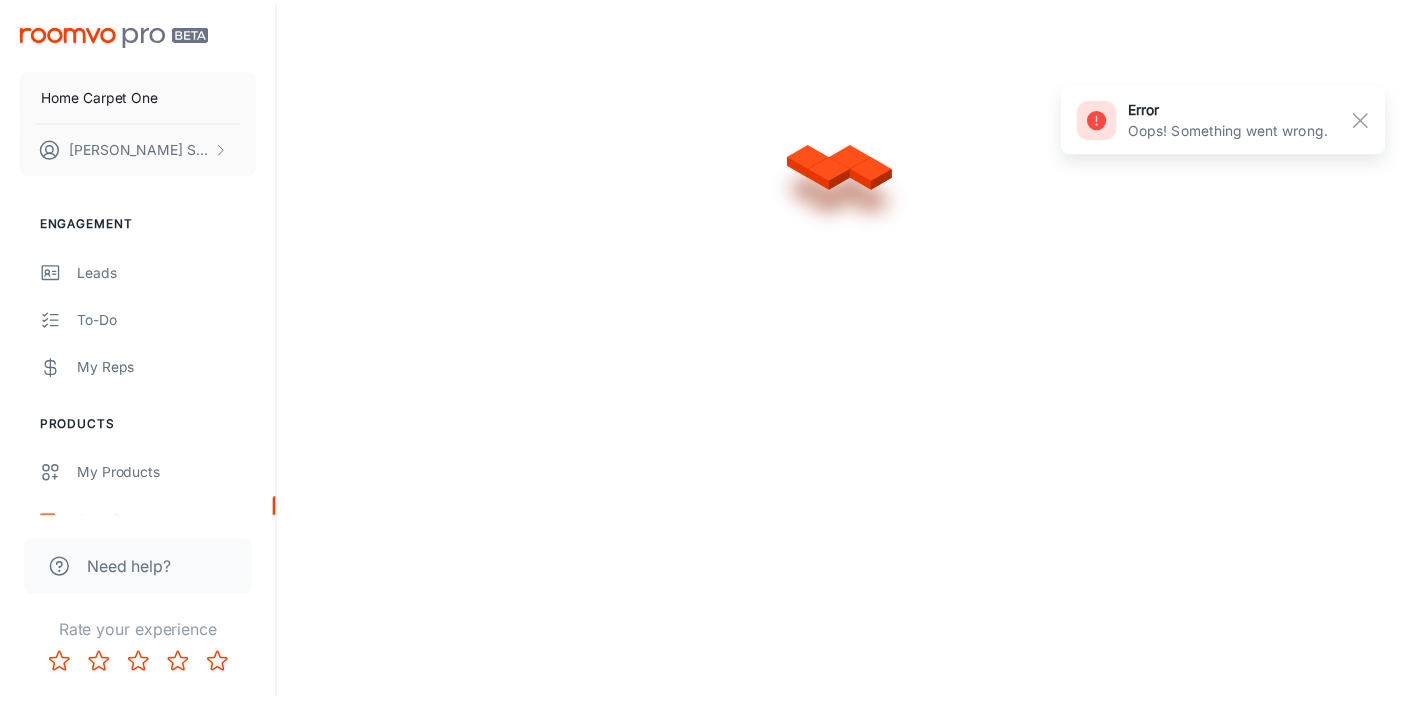 scroll, scrollTop: 0, scrollLeft: 0, axis: both 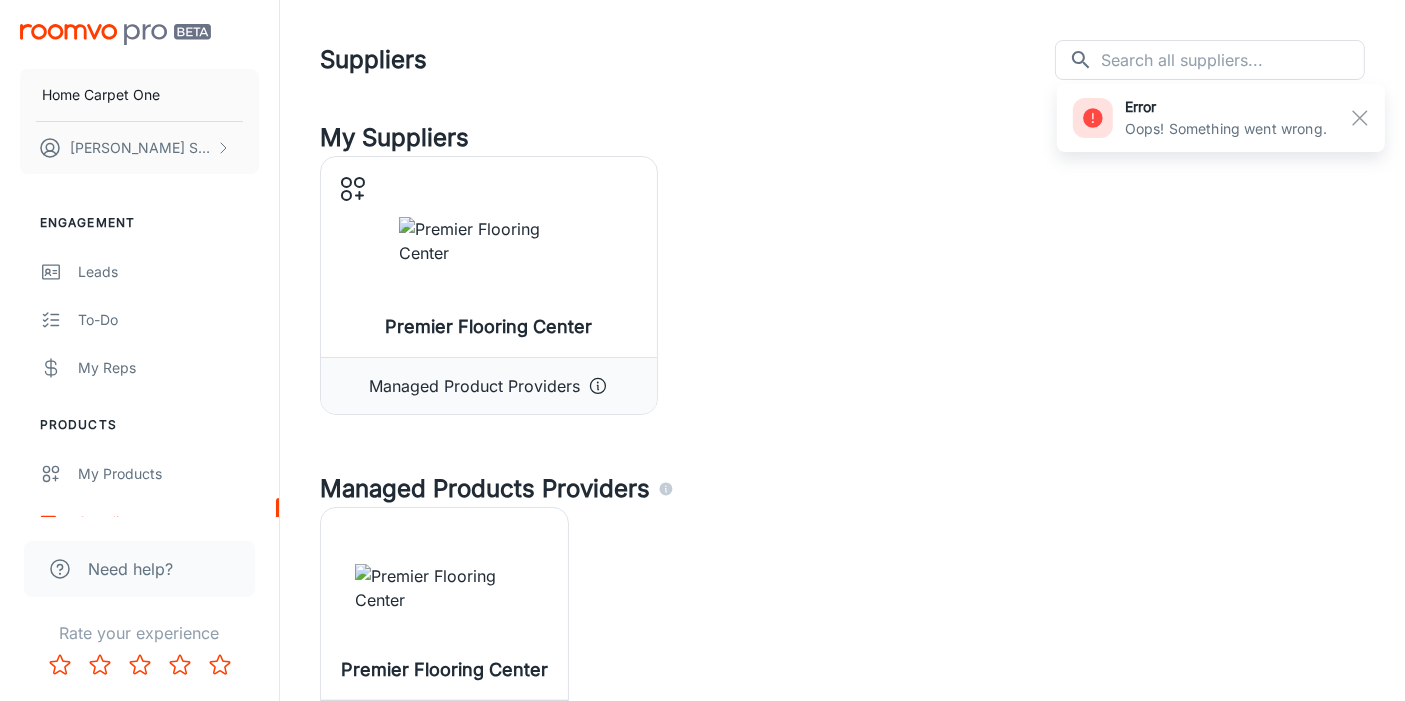 click at bounding box center (1093, 118) 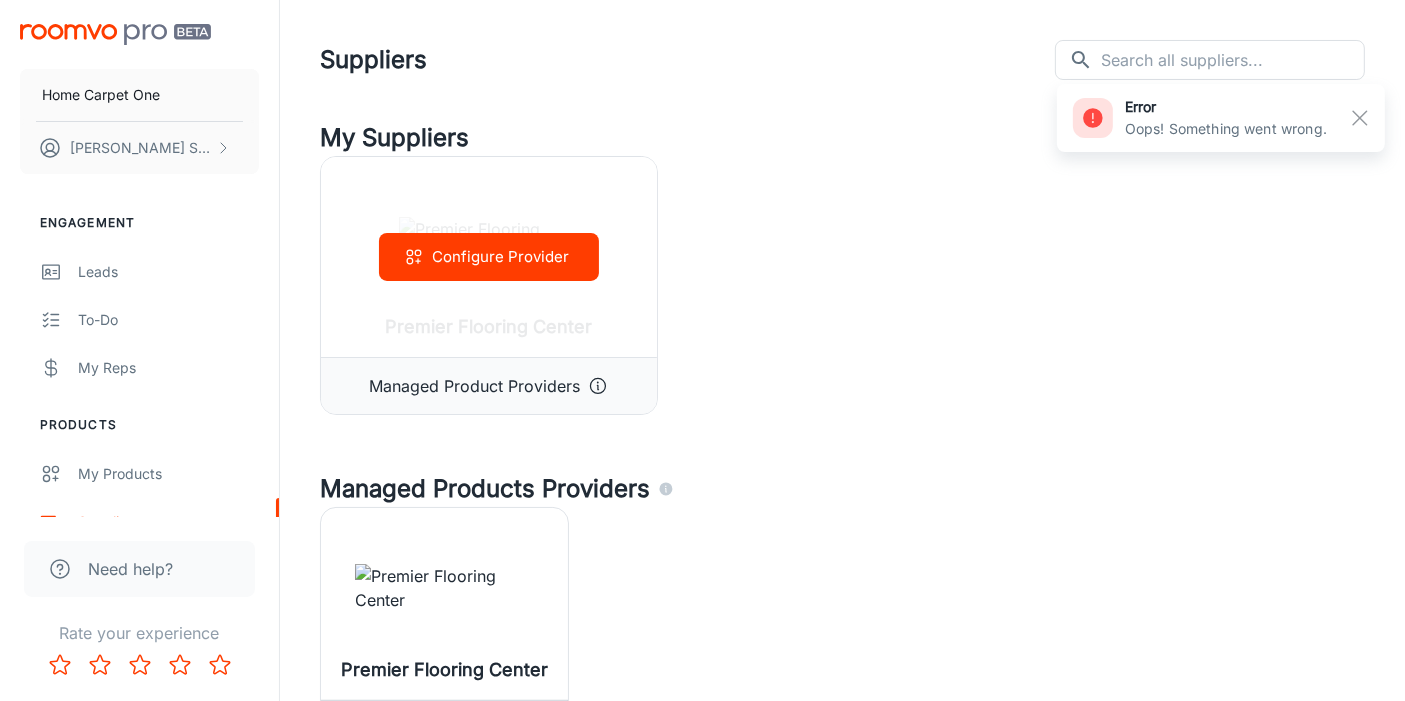 click on "Configure Provider" at bounding box center [489, 257] 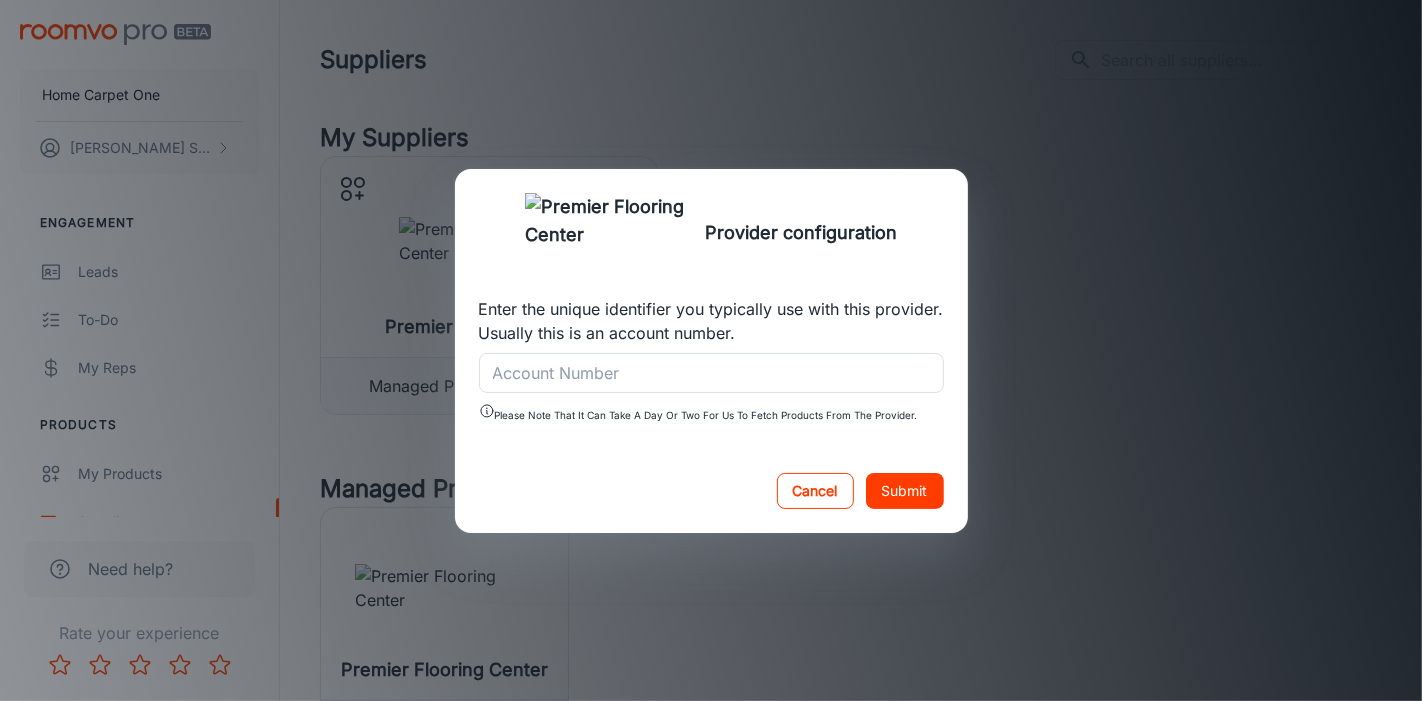click on "Cancel" at bounding box center (815, 491) 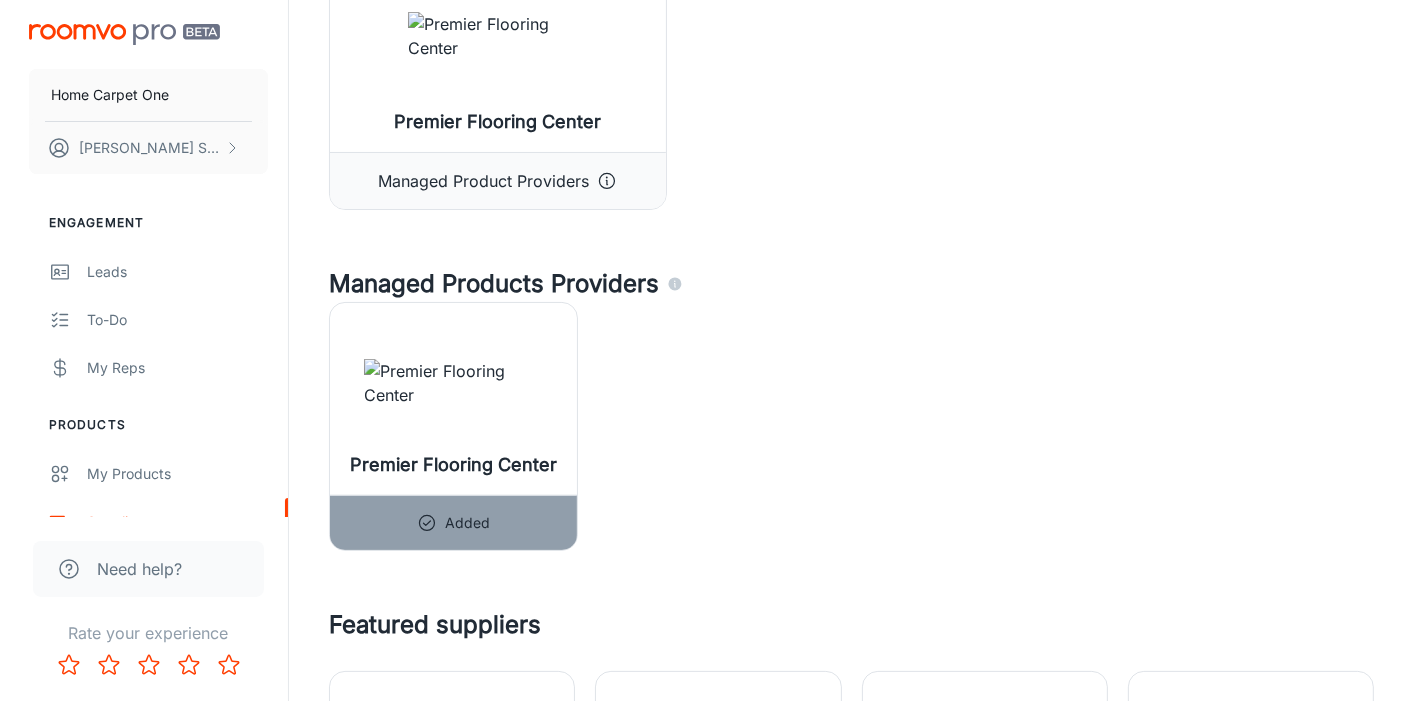 scroll, scrollTop: 222, scrollLeft: 0, axis: vertical 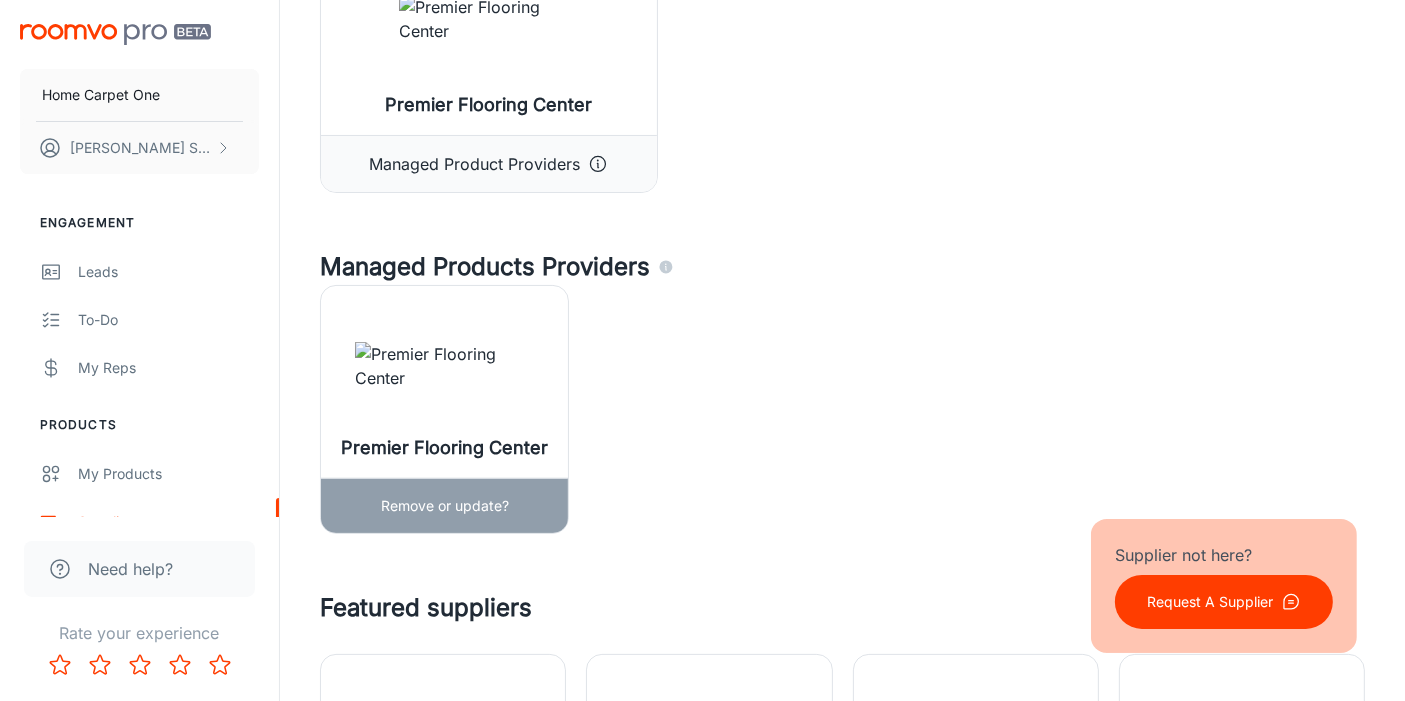 click on "Remove or update?" at bounding box center (445, 506) 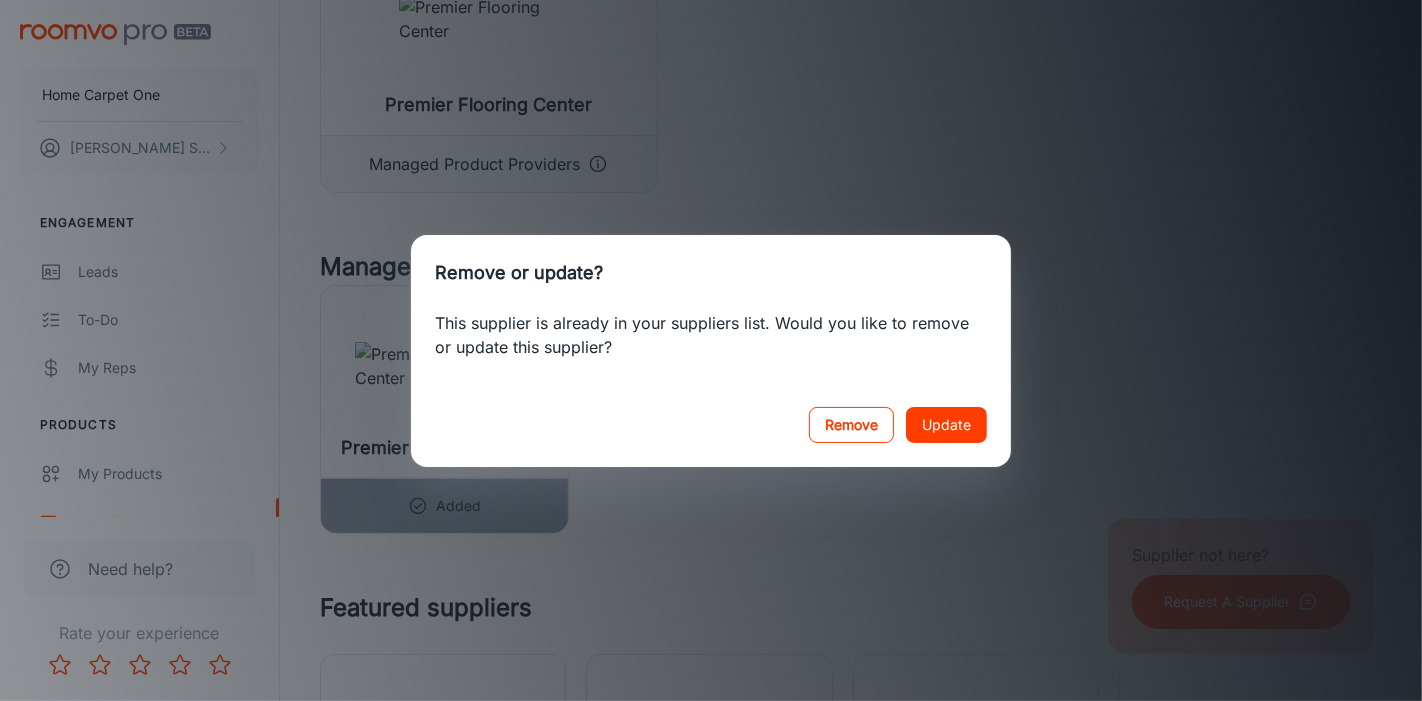 click on "Remove" at bounding box center (851, 425) 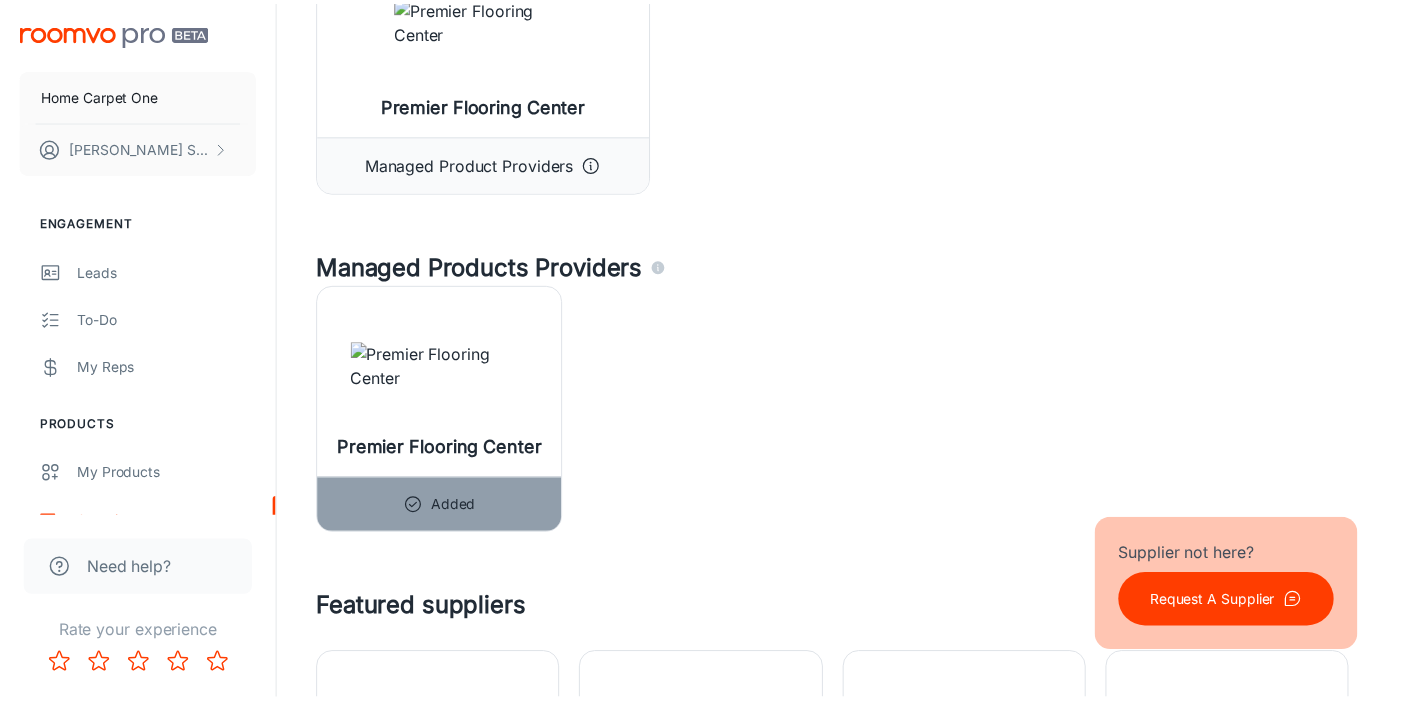 scroll, scrollTop: 0, scrollLeft: 0, axis: both 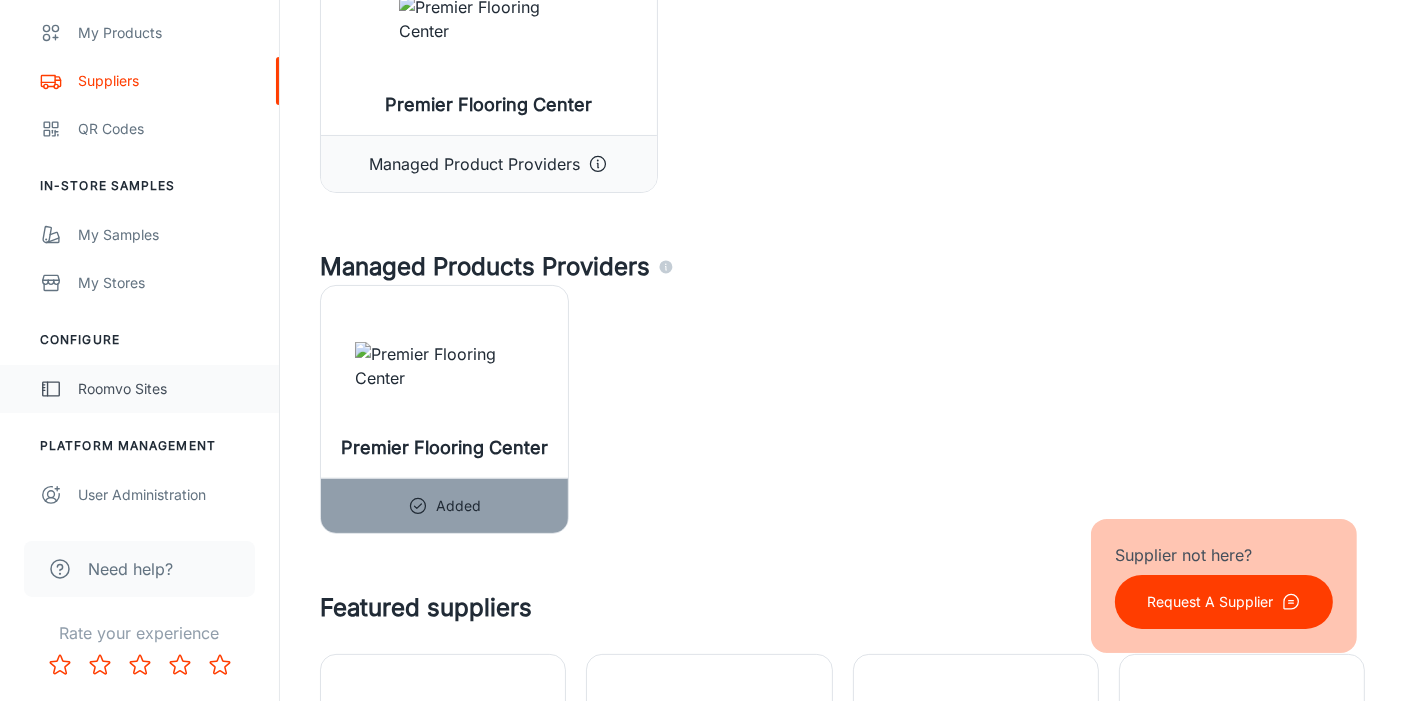 click on "Roomvo Sites" at bounding box center (168, 389) 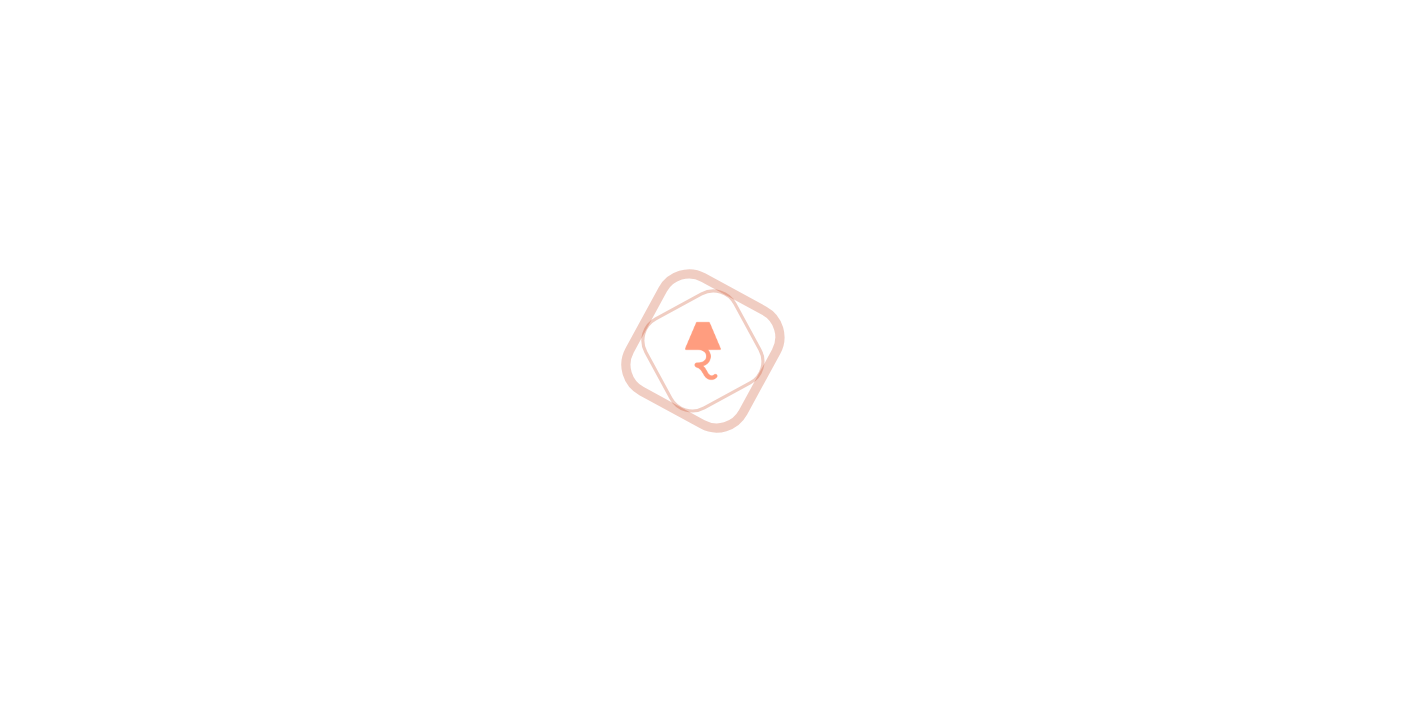 scroll, scrollTop: 0, scrollLeft: 0, axis: both 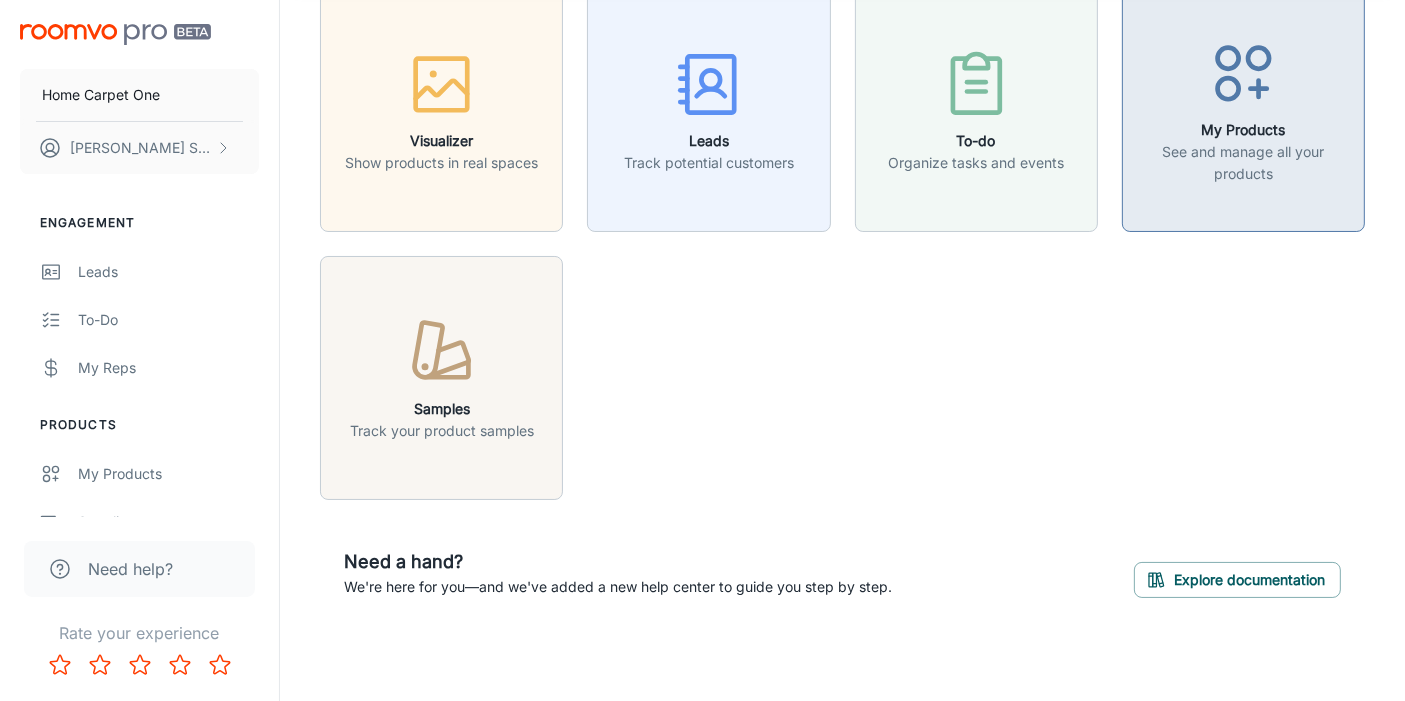 click on "My Products" at bounding box center (1243, 130) 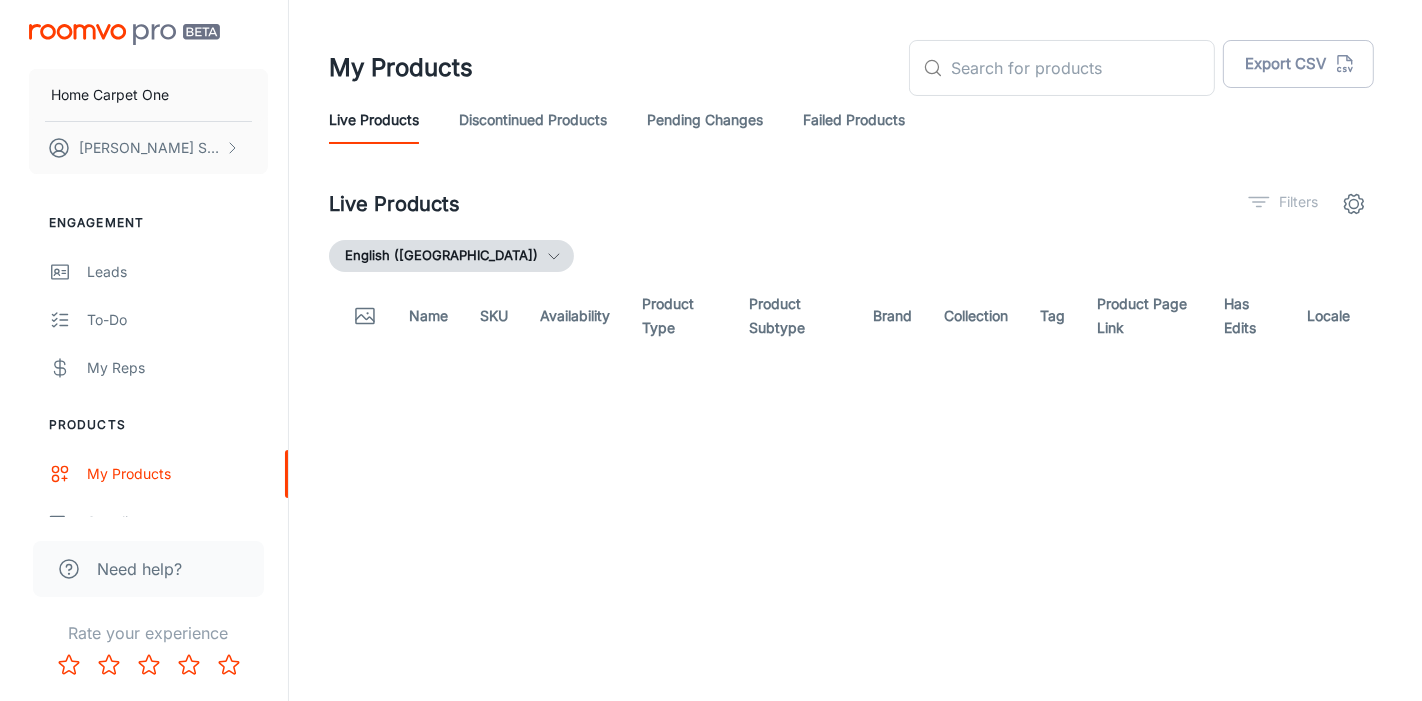 scroll, scrollTop: 0, scrollLeft: 0, axis: both 